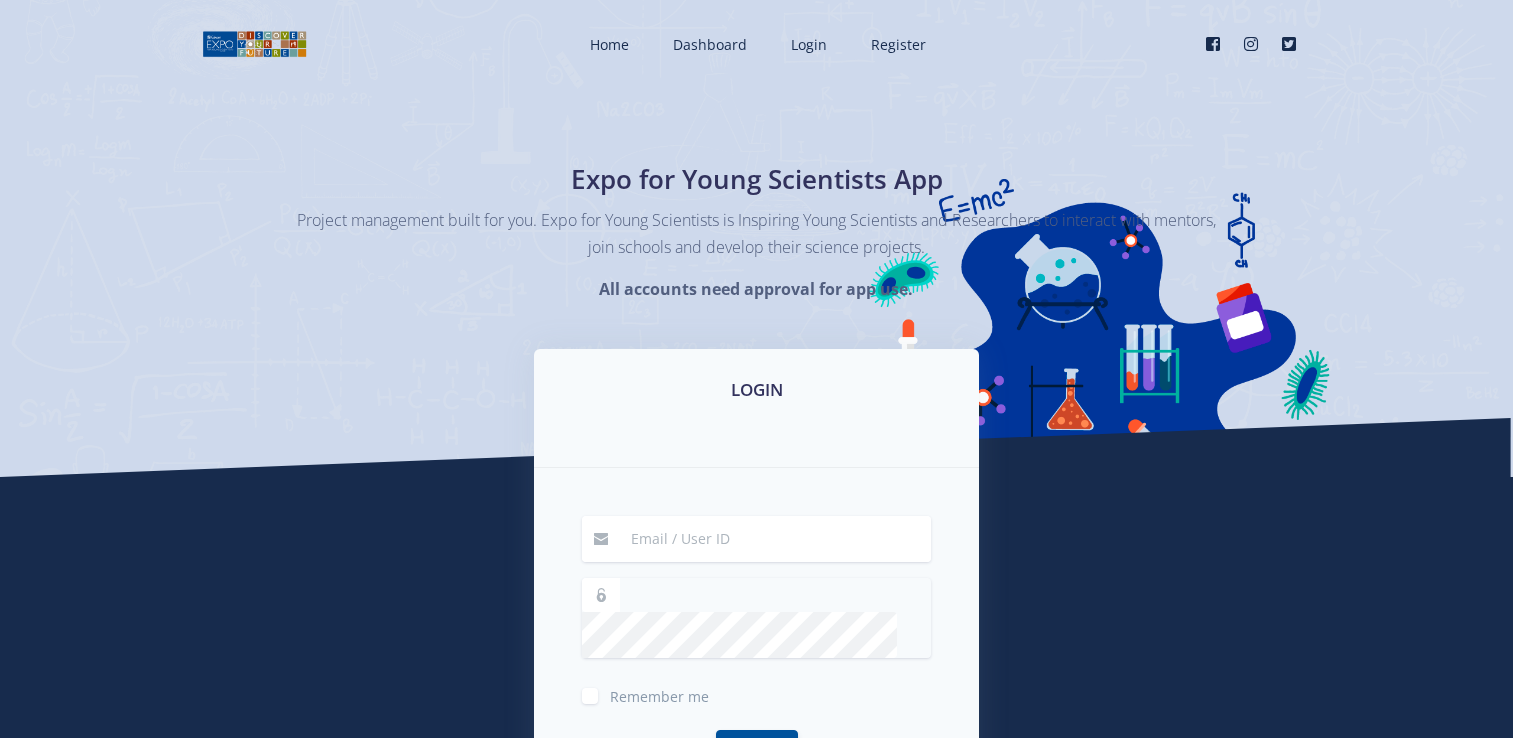 scroll, scrollTop: 0, scrollLeft: 0, axis: both 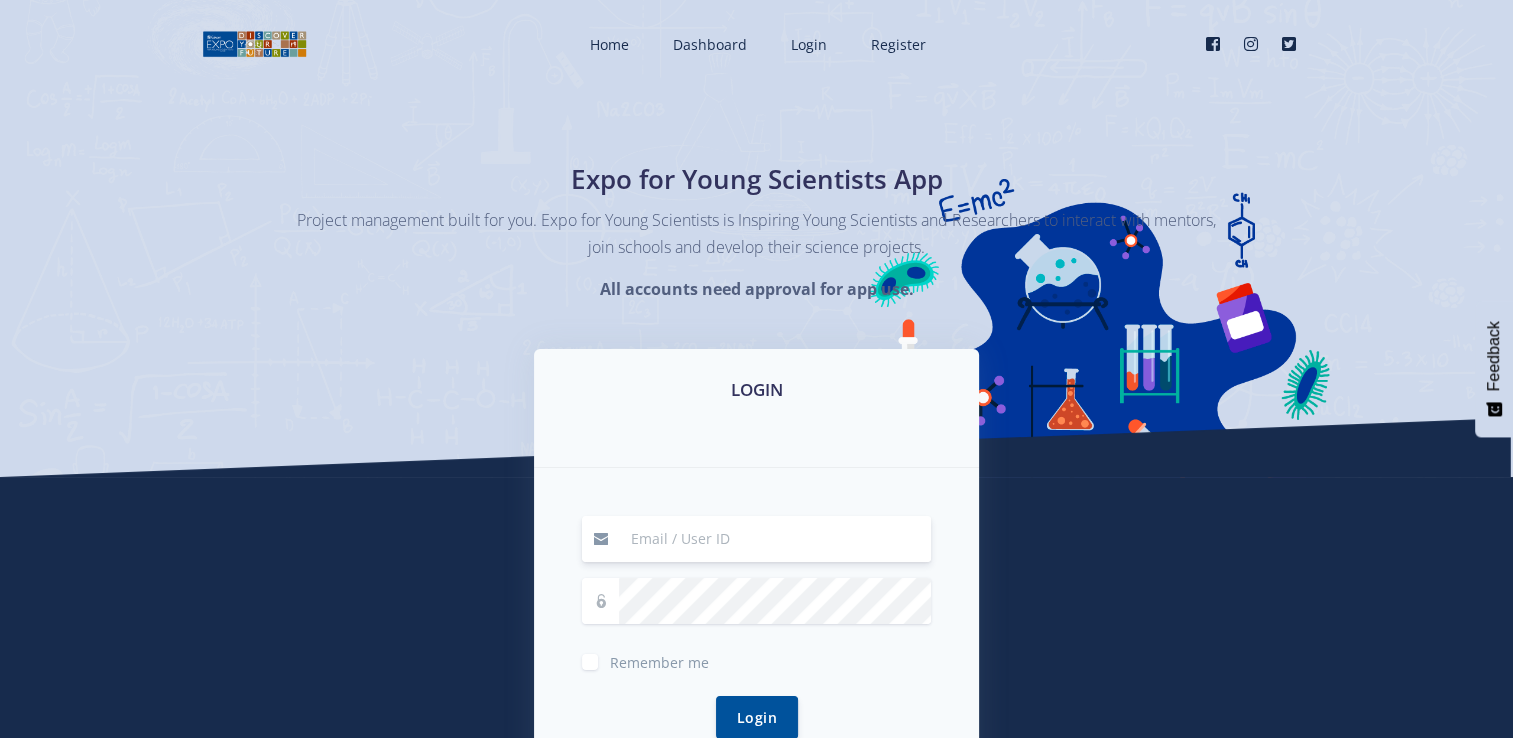 click at bounding box center [775, 539] 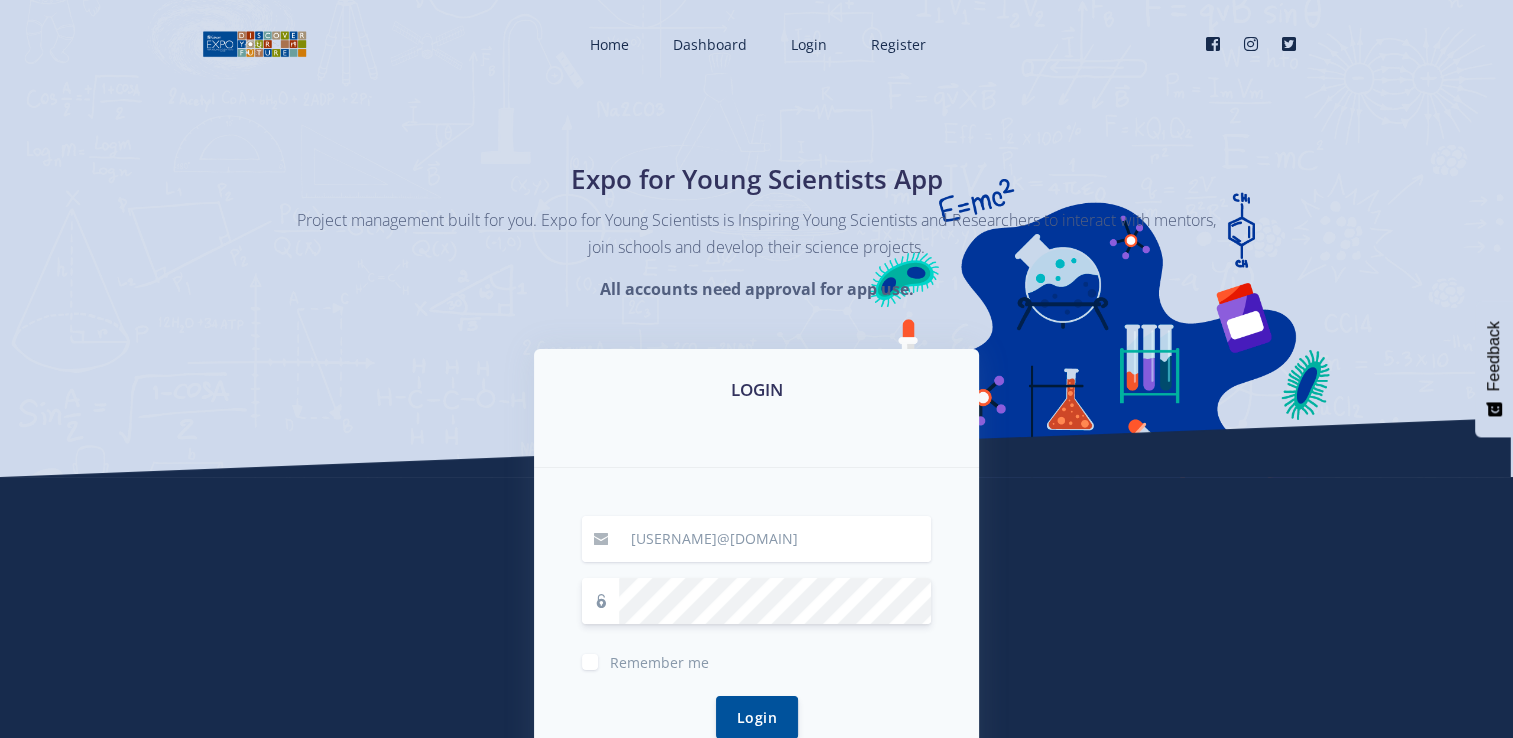 click on "Login" at bounding box center [757, 717] 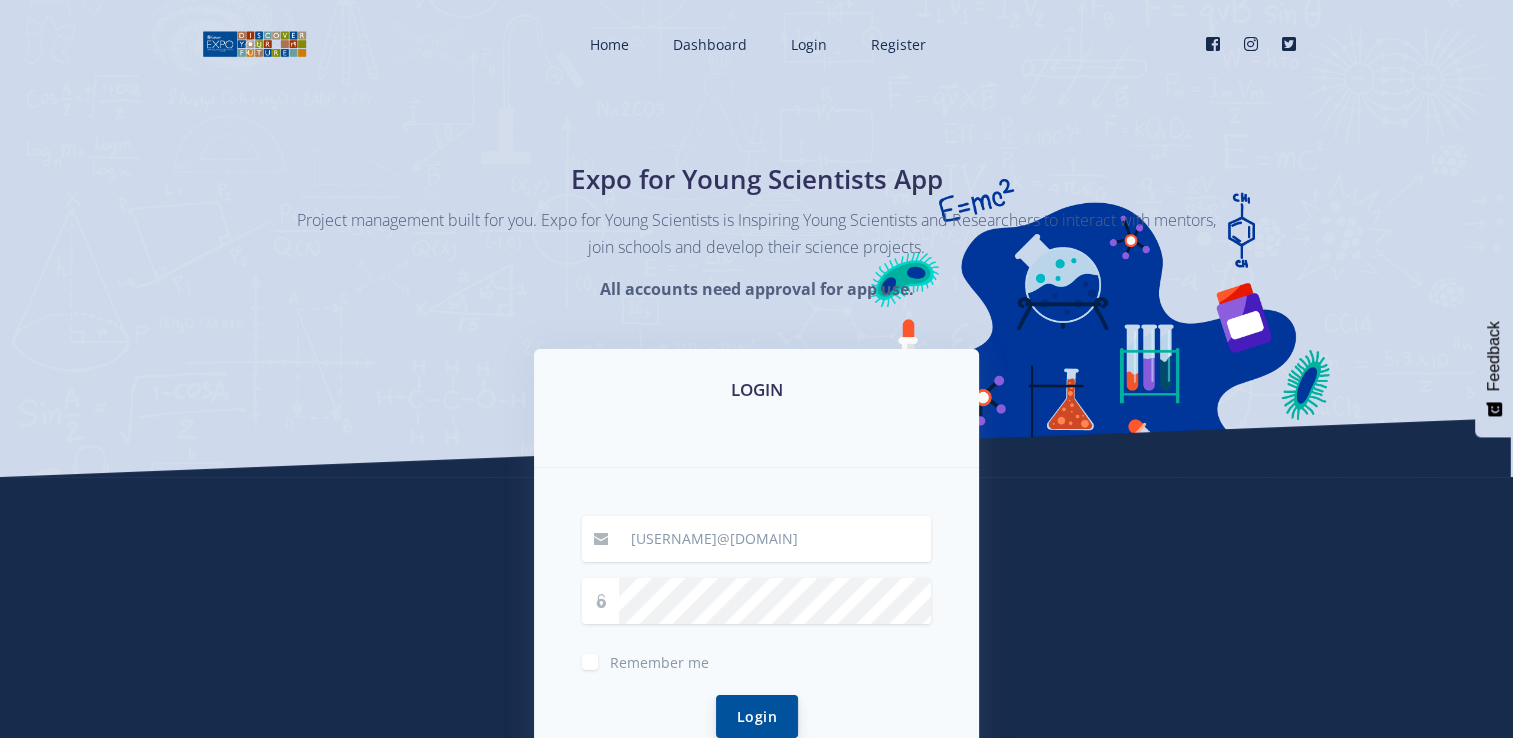 click on "Login" at bounding box center (757, 716) 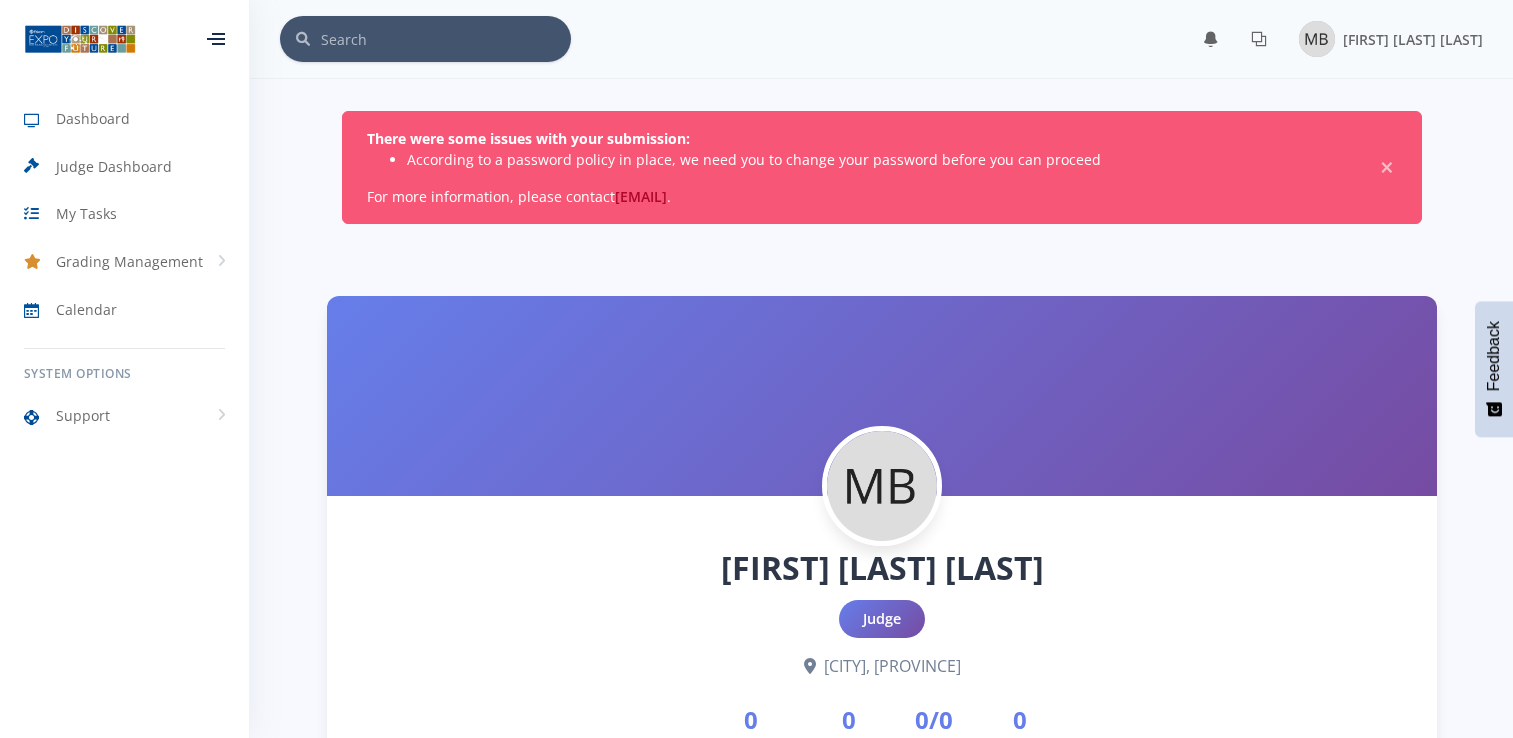 scroll, scrollTop: 0, scrollLeft: 0, axis: both 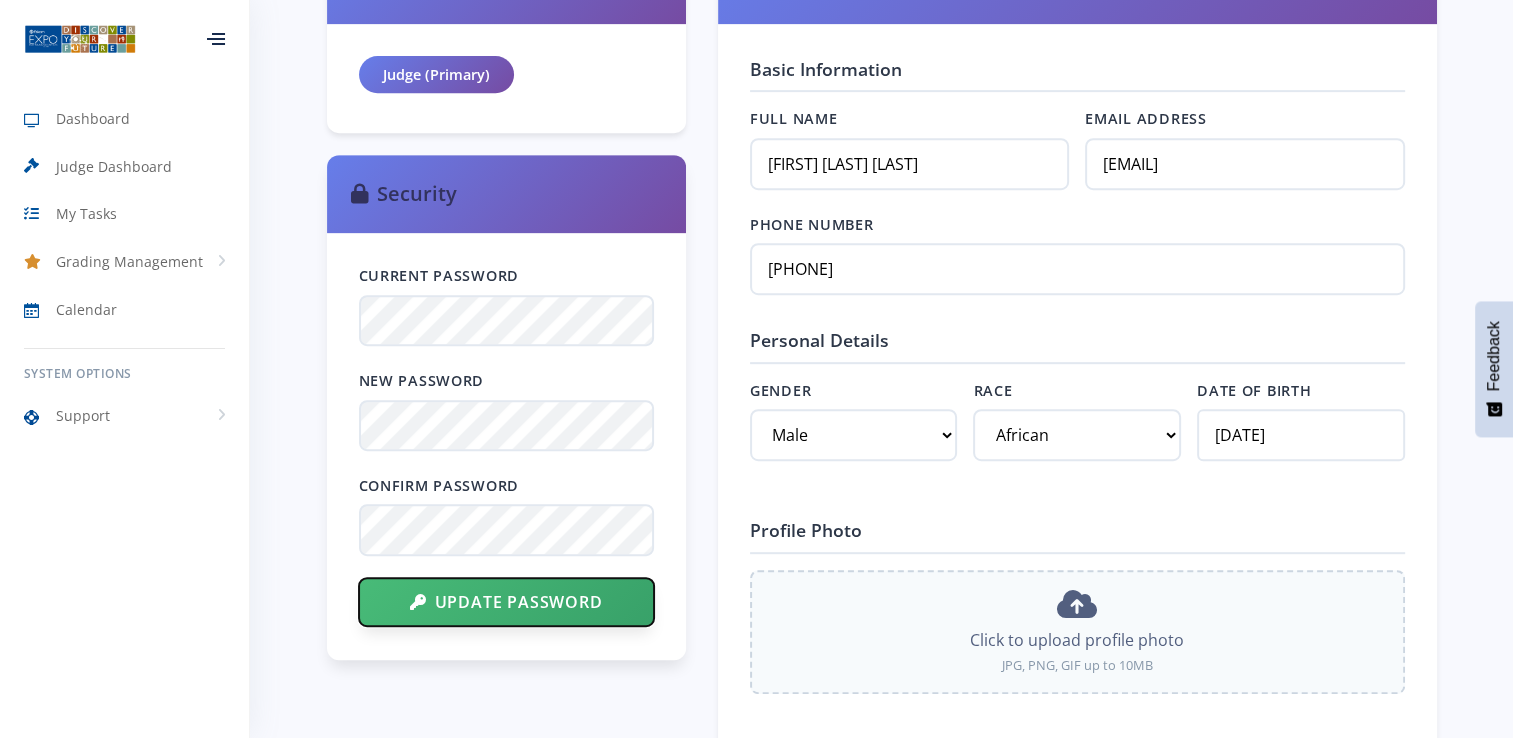 click on "Update Password" at bounding box center [506, 602] 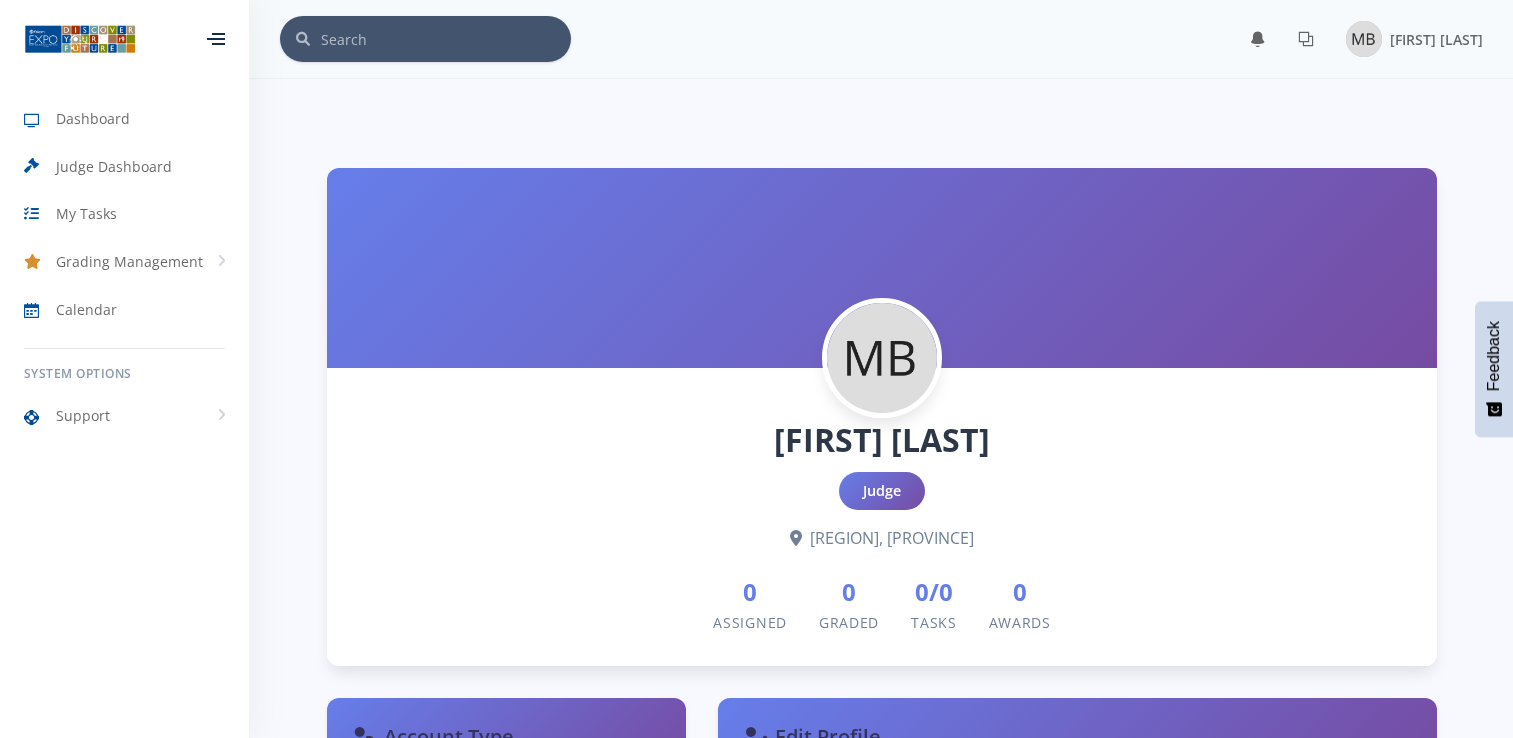 scroll, scrollTop: 0, scrollLeft: 0, axis: both 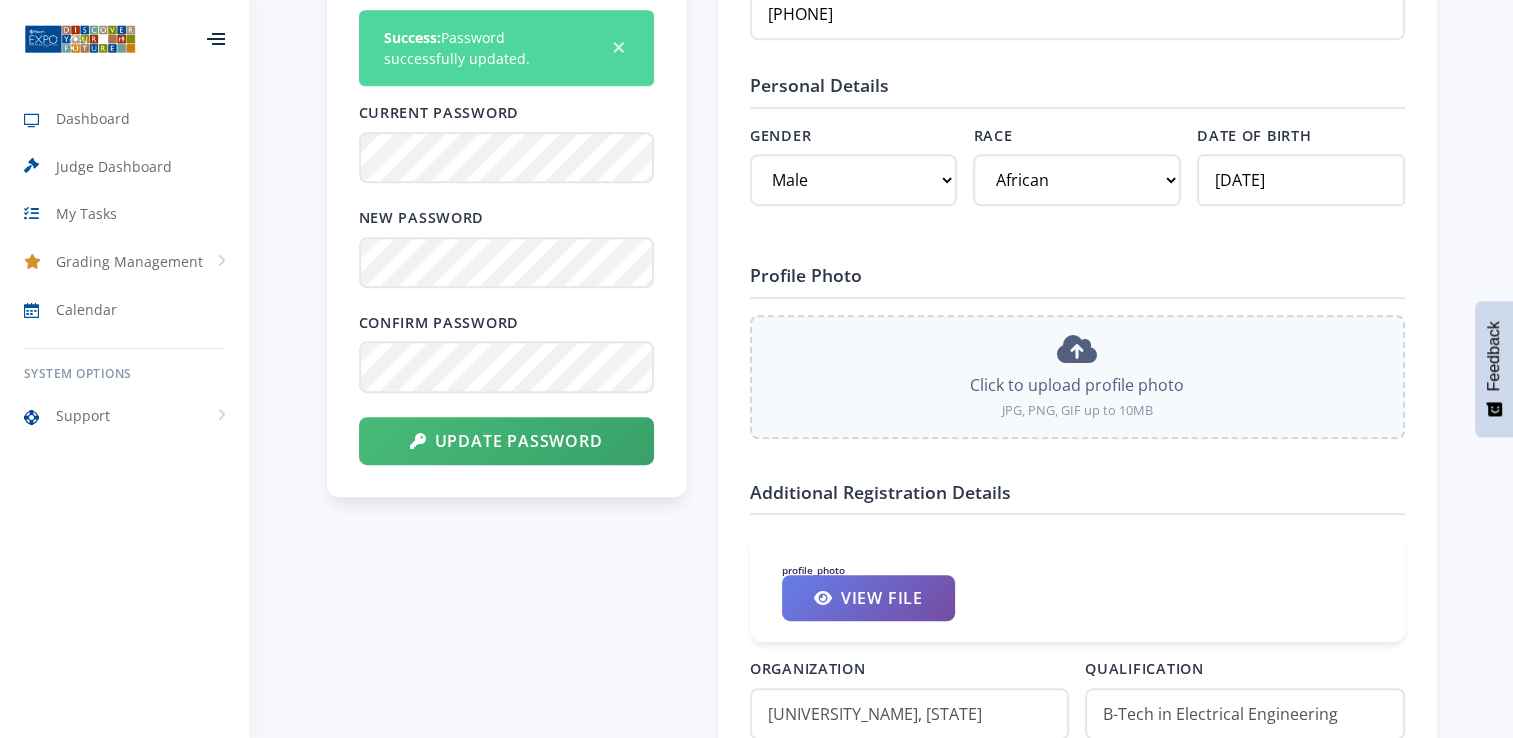 click on "×" at bounding box center (619, 48) 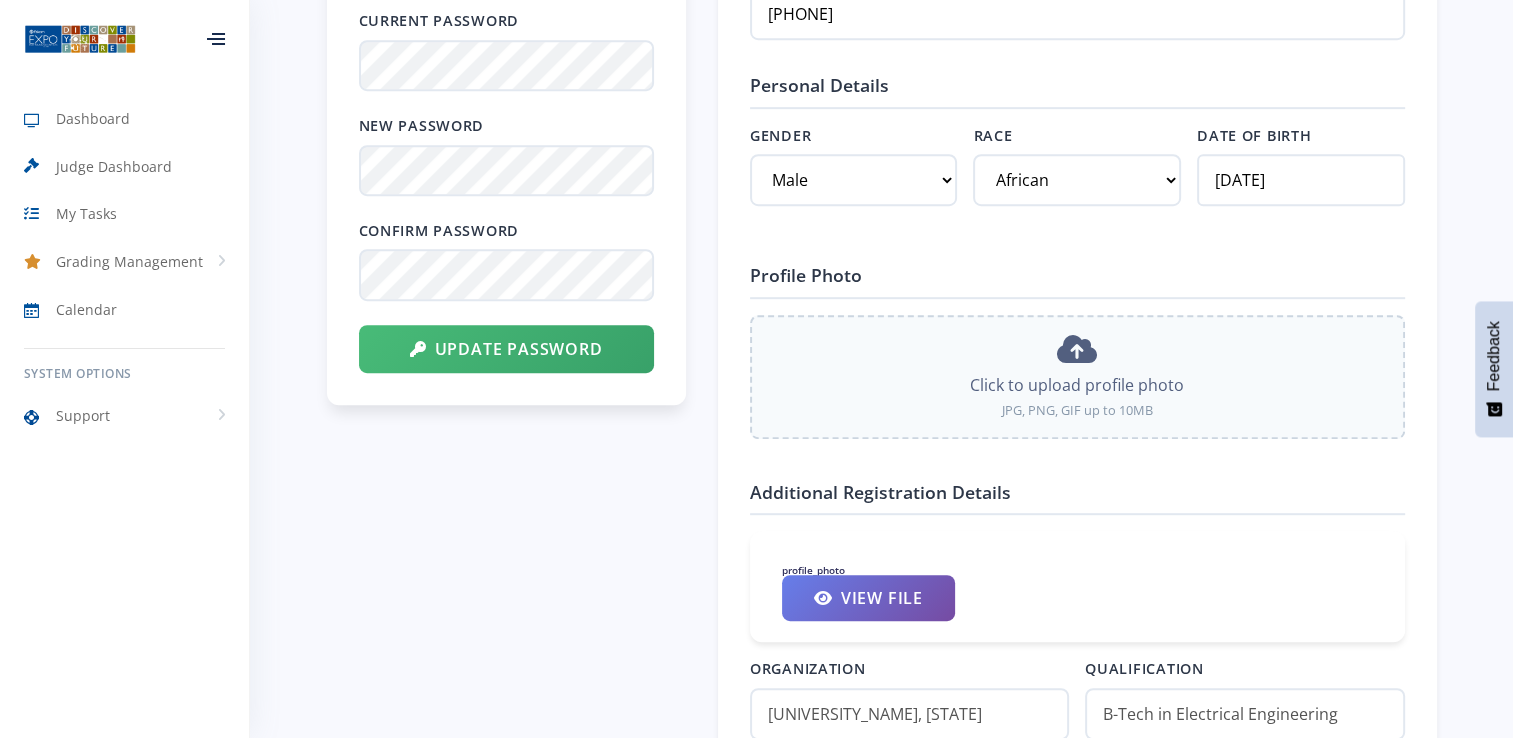 click on "Account Type
Judge (Primary)
Security
Current Password
New Password
Confirm Password" at bounding box center (506, 941) 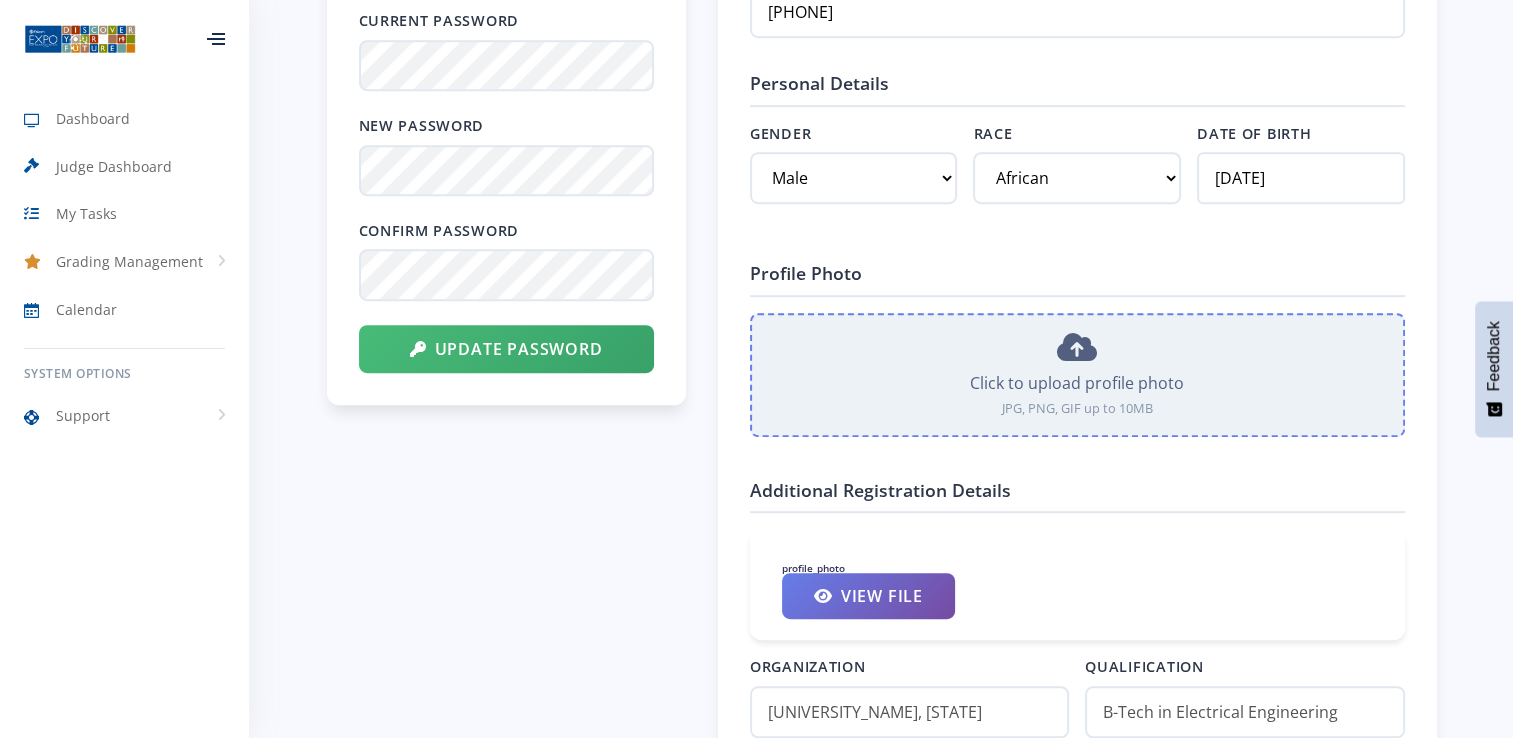click on "Click to upload profile photo
JPG, PNG, GIF up to 10MB" at bounding box center [1077, 375] 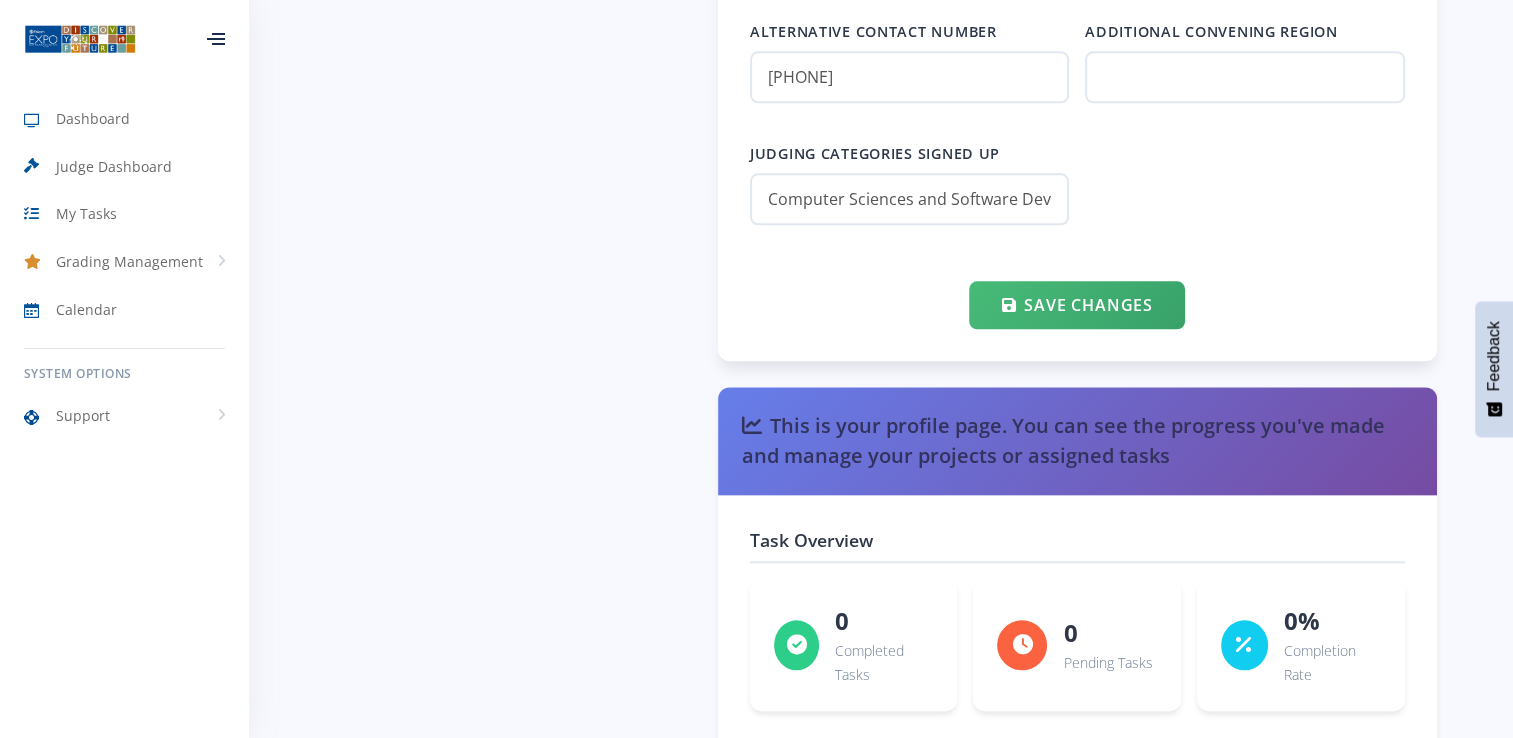 scroll, scrollTop: 2134, scrollLeft: 0, axis: vertical 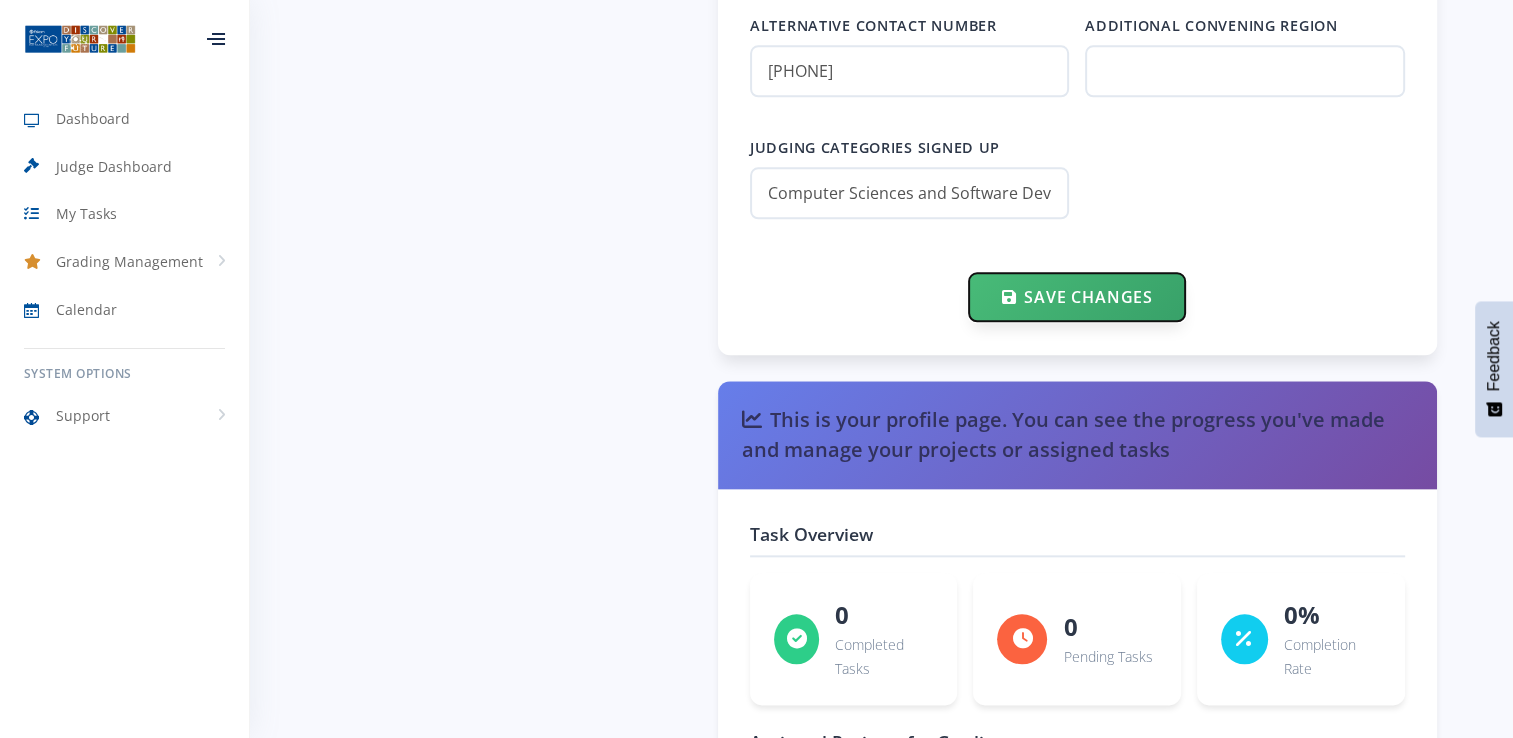 click on "Save Changes" at bounding box center (1076, 297) 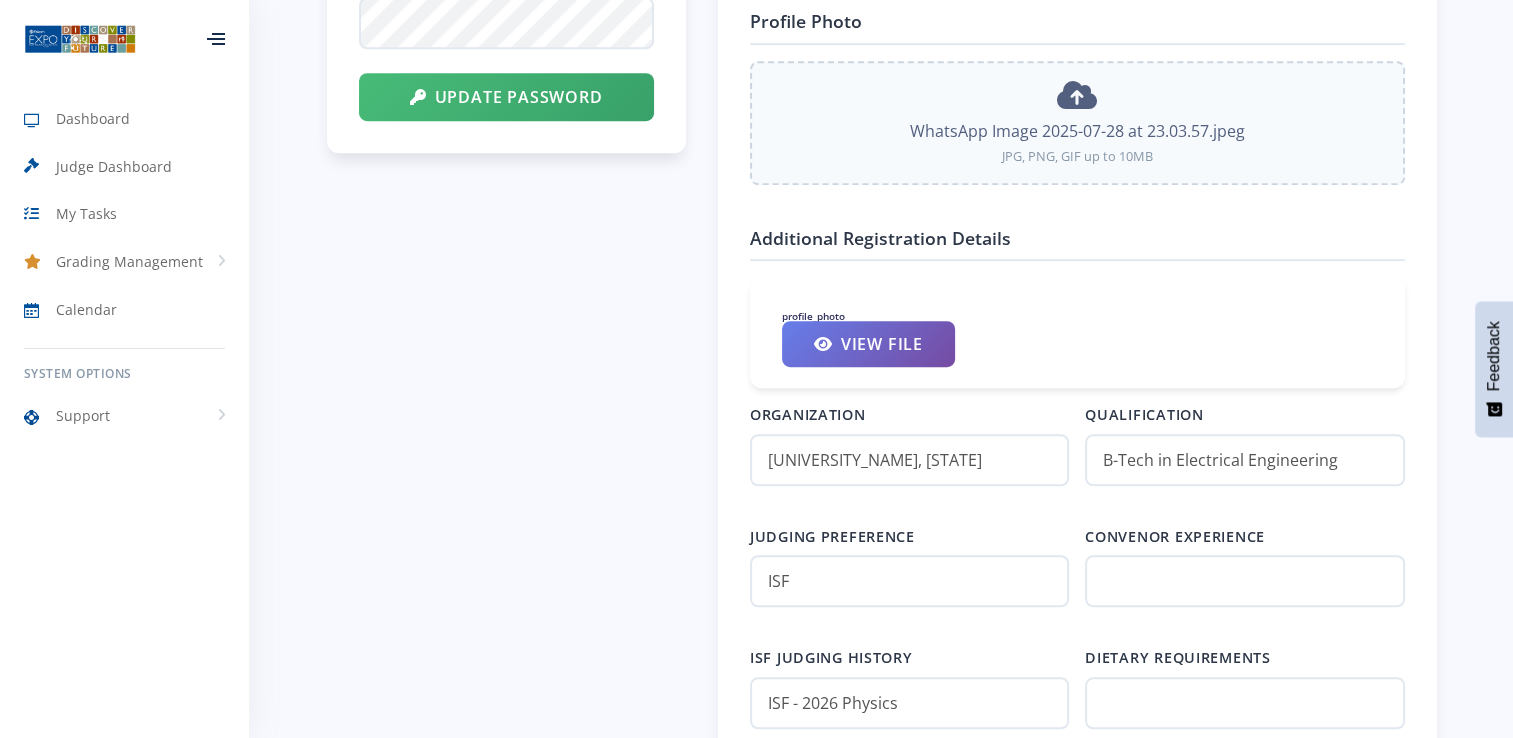 scroll, scrollTop: 1163, scrollLeft: 0, axis: vertical 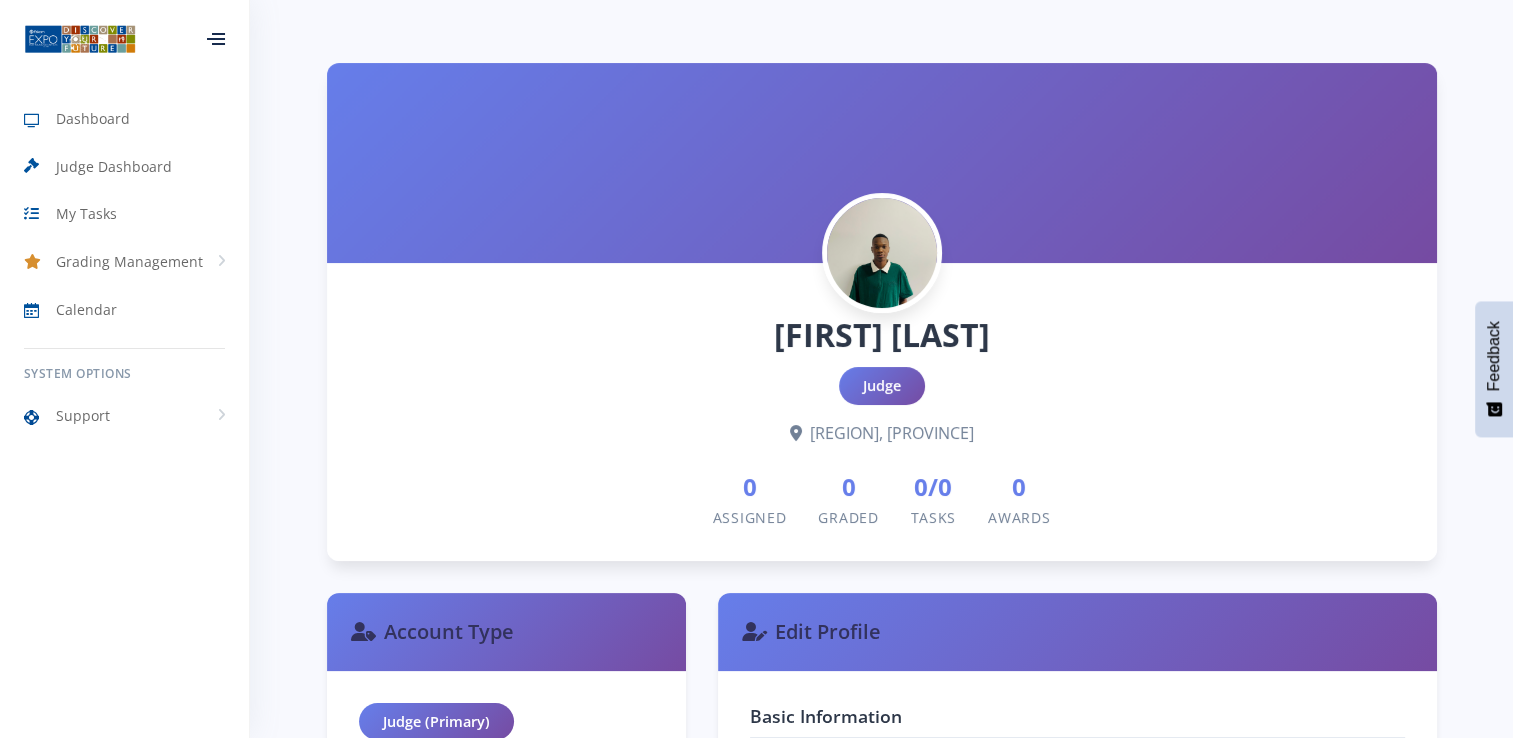 click at bounding box center [796, 433] 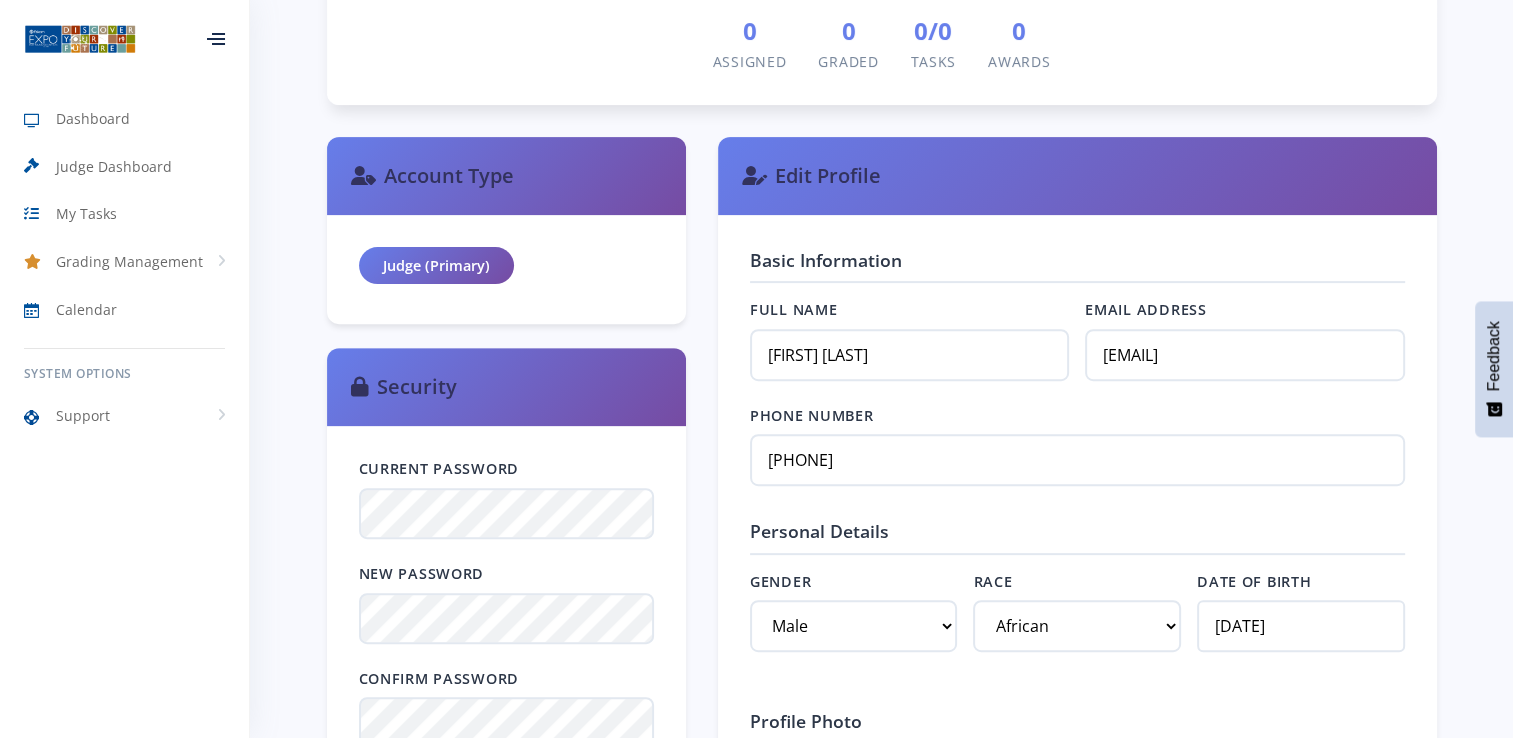 scroll, scrollTop: 0, scrollLeft: 0, axis: both 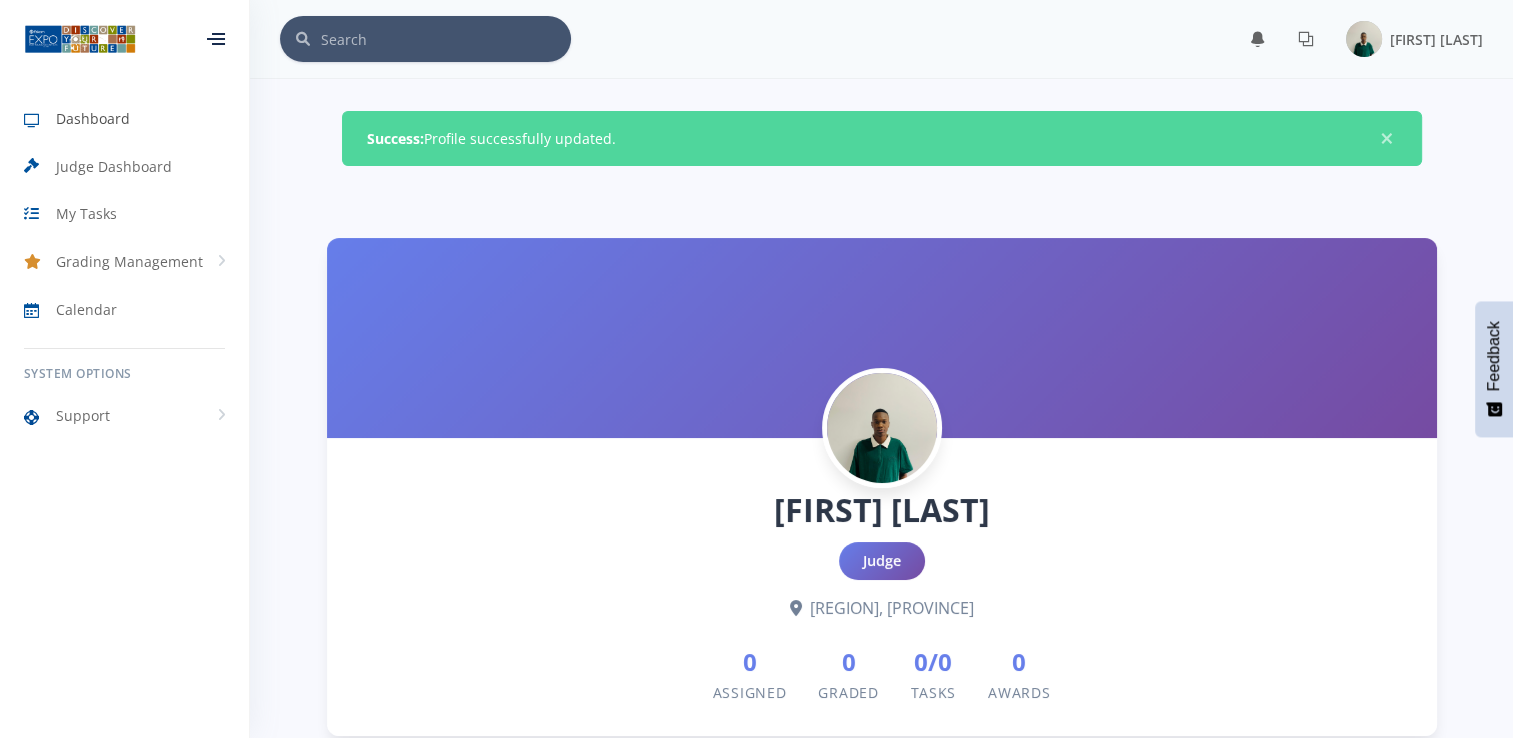 click on "Dashboard" at bounding box center (124, 119) 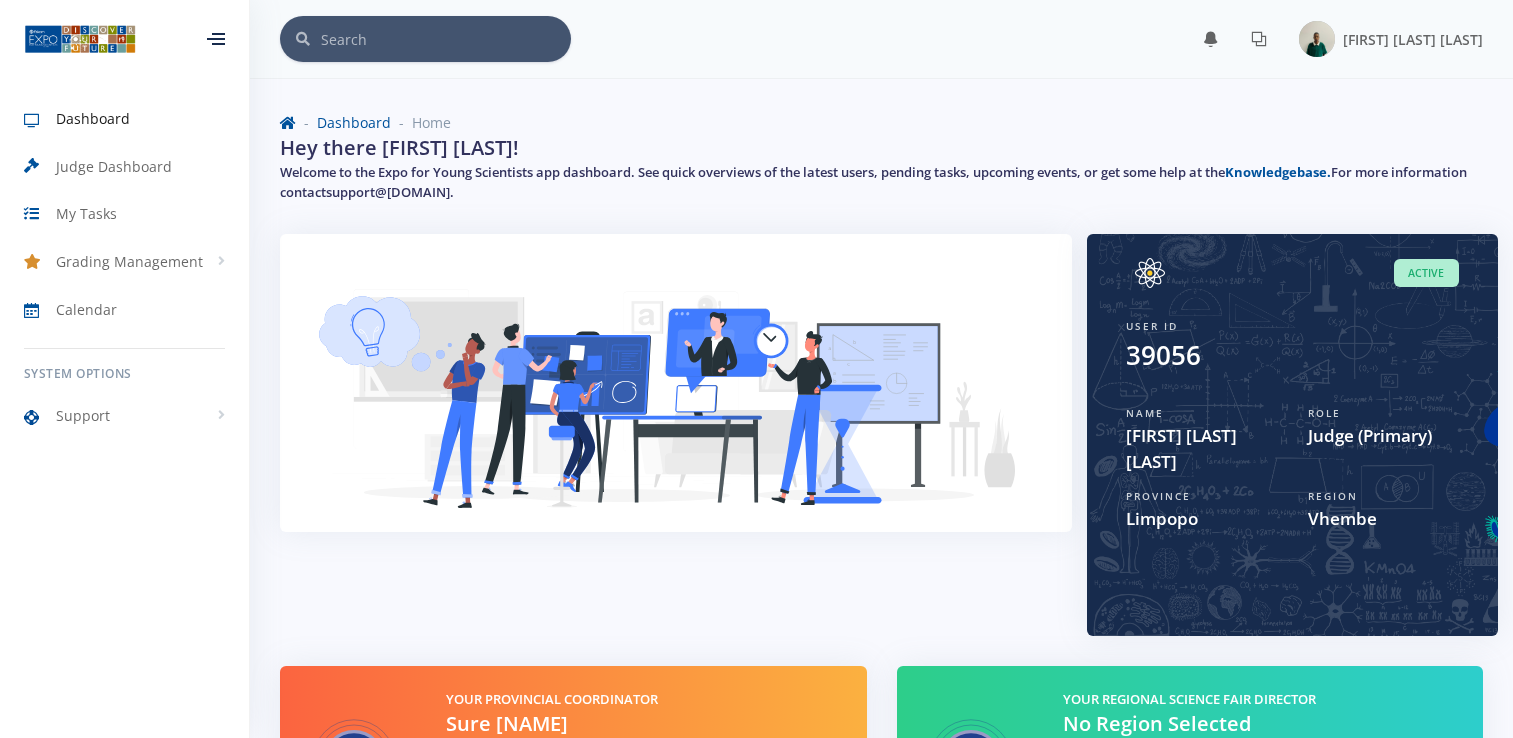 scroll, scrollTop: 0, scrollLeft: 0, axis: both 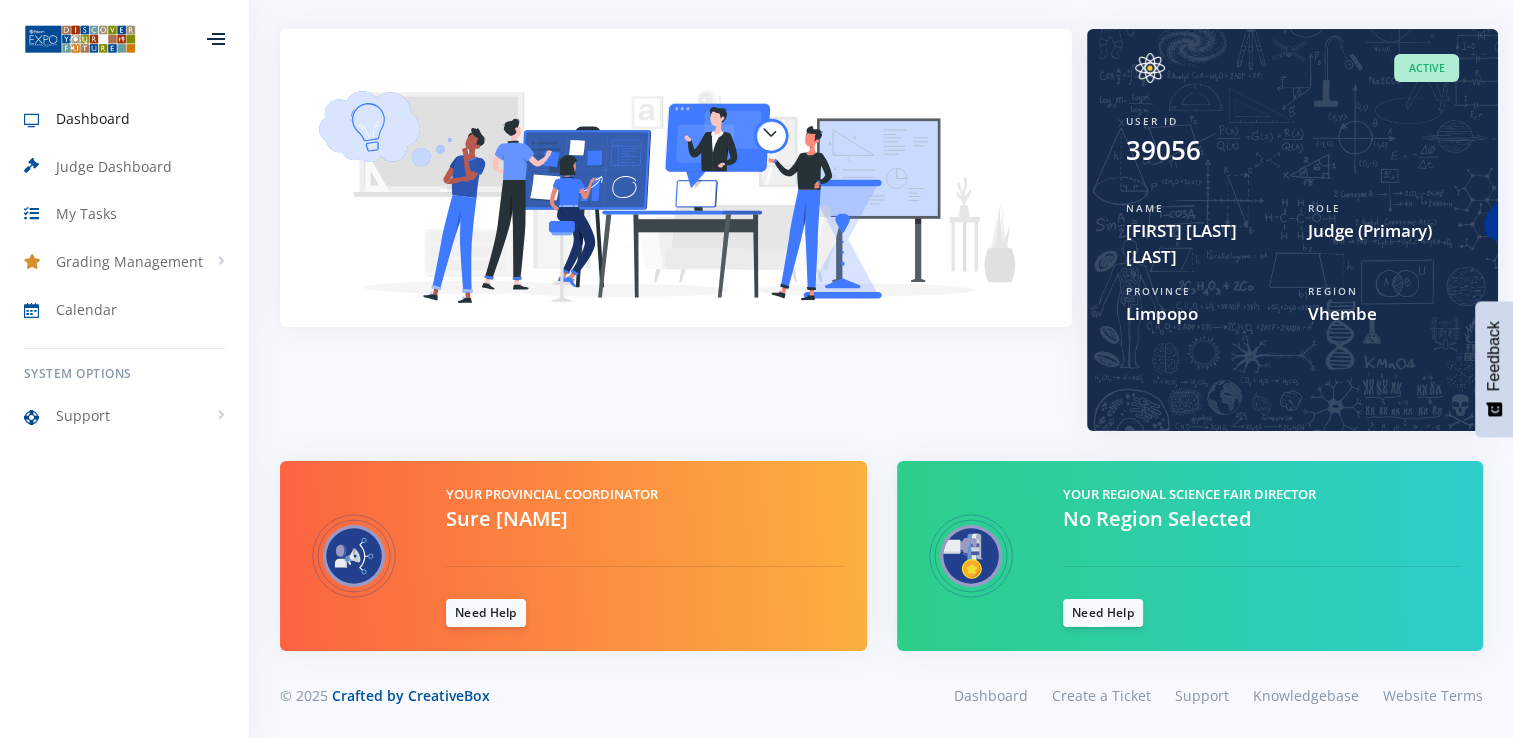 click on "Your Regional
Science Fair Director
No Region Selected
Need Help" at bounding box center (1261, 556) 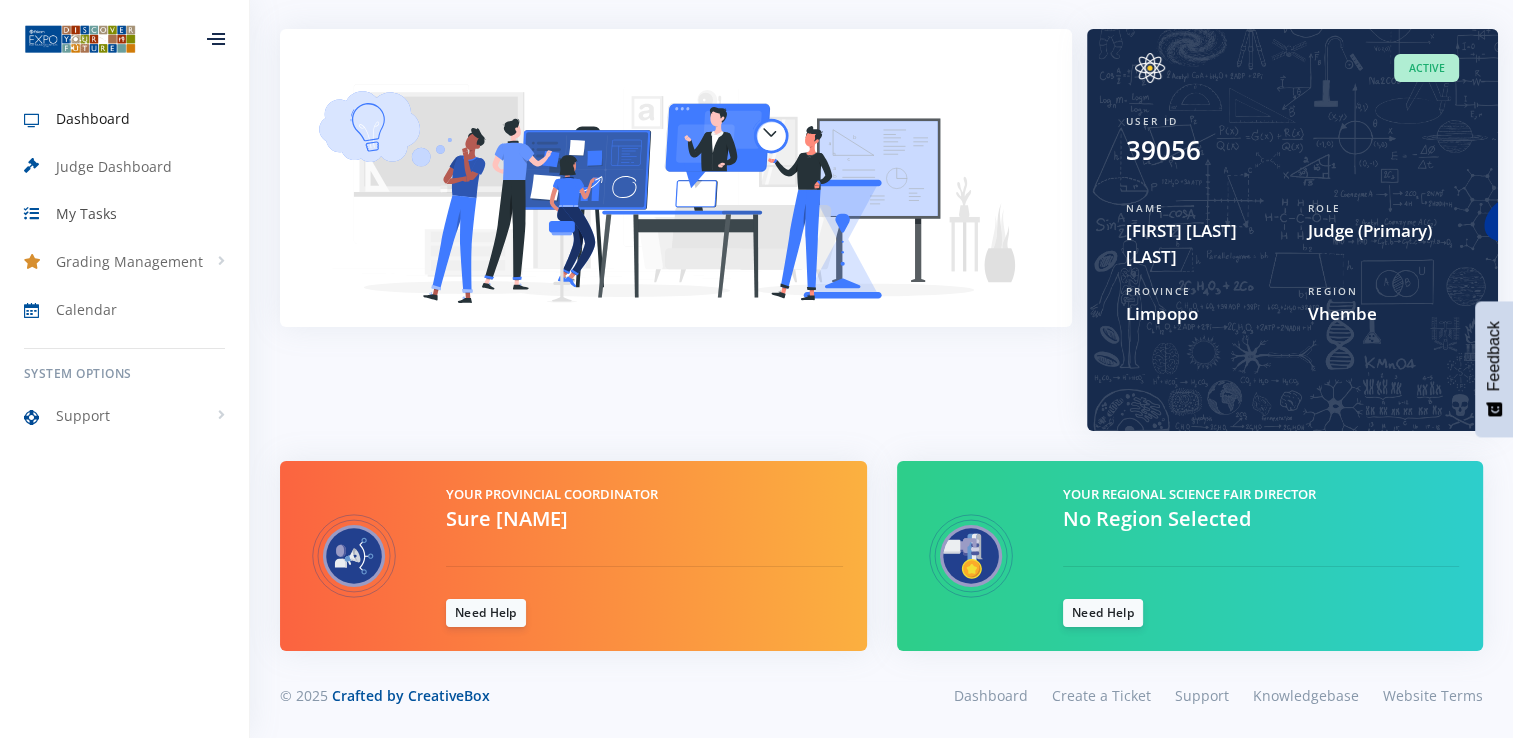 click on "My Tasks" at bounding box center [86, 213] 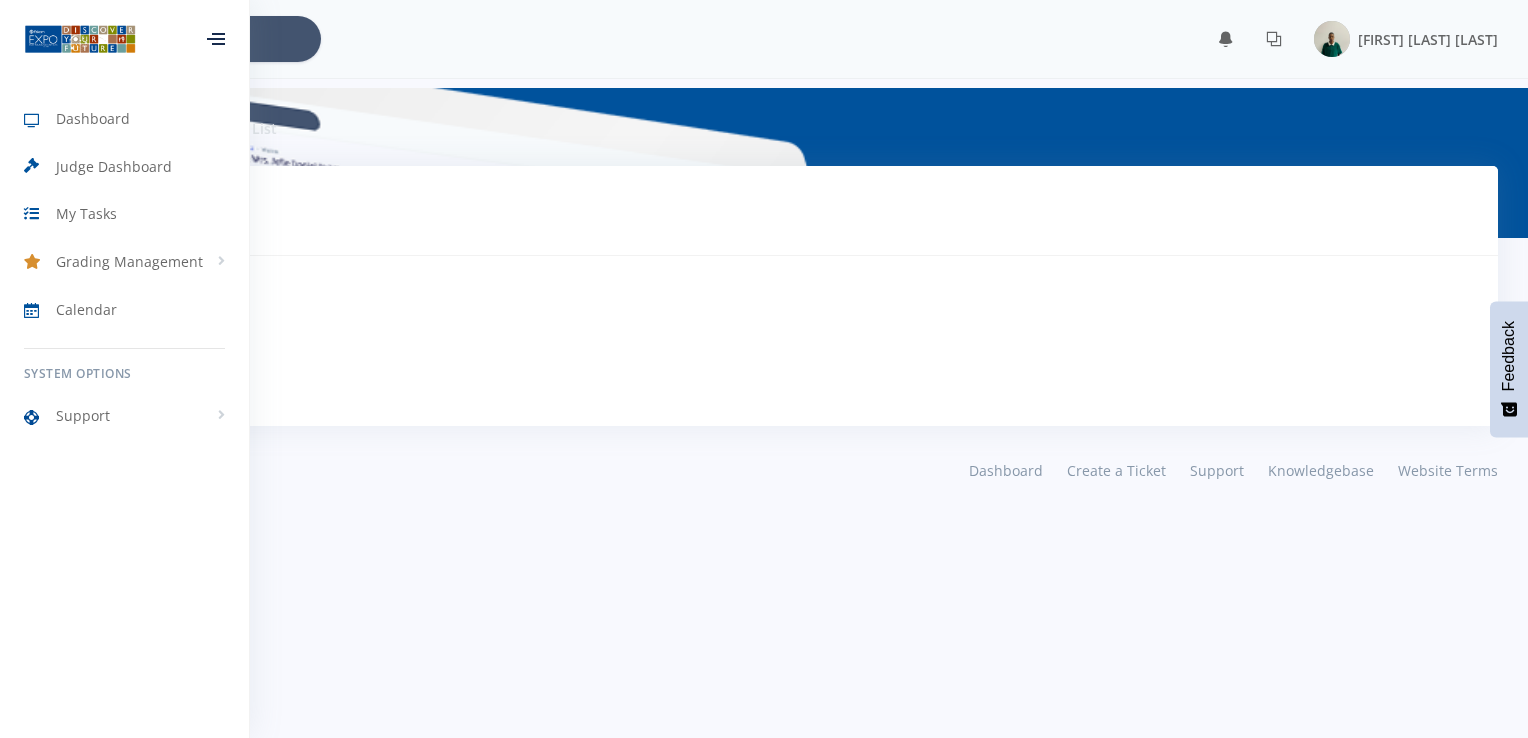 scroll, scrollTop: 0, scrollLeft: 0, axis: both 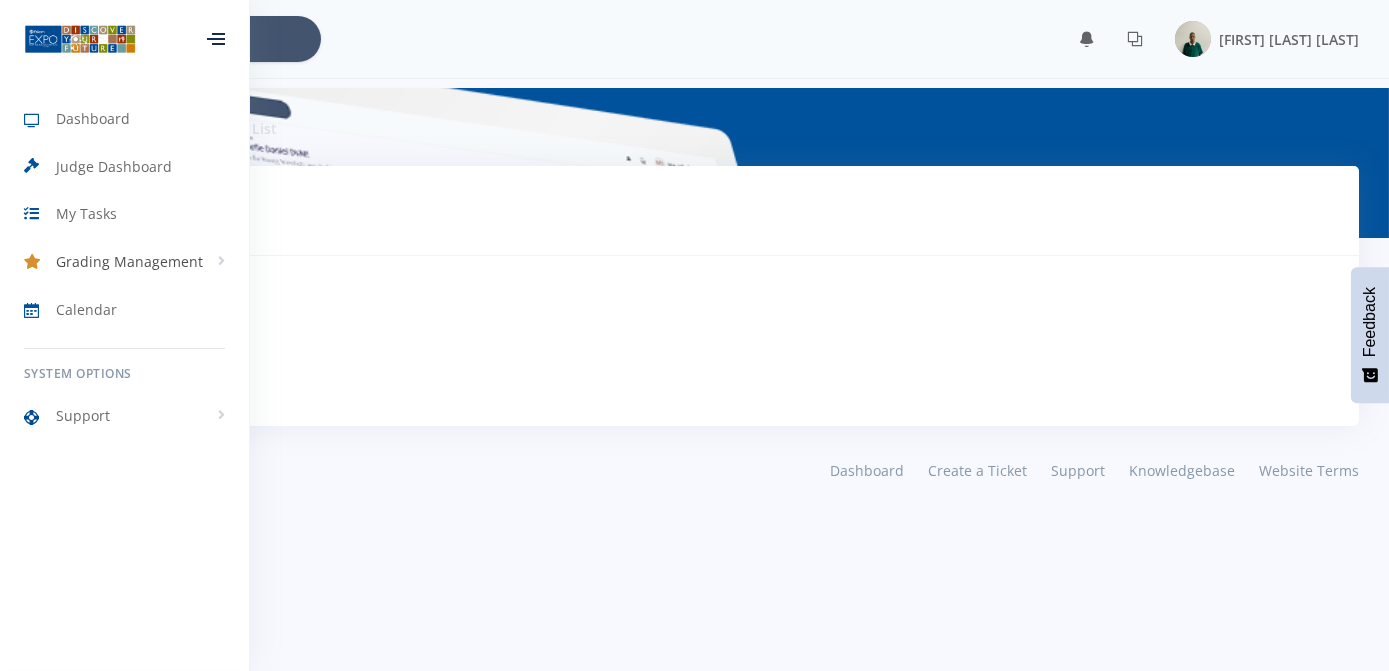 click on "Grading Management" at bounding box center [129, 261] 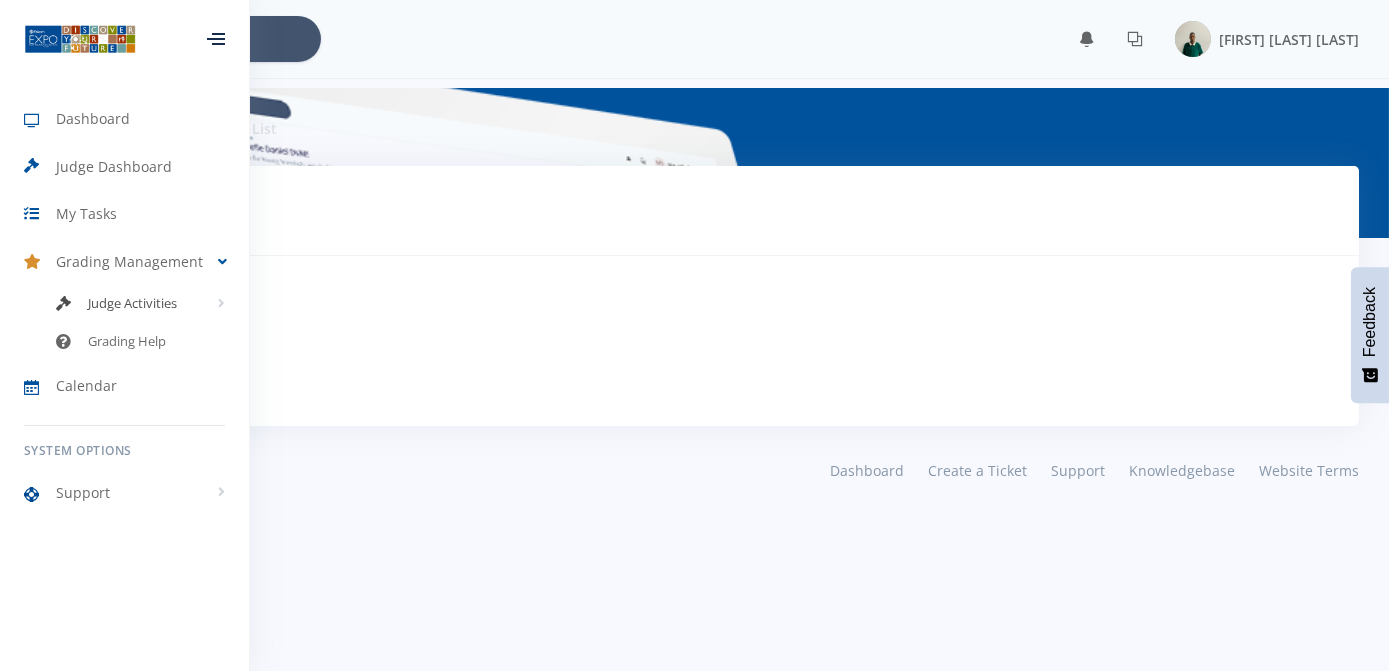 click on "Judge Activities" at bounding box center [132, 304] 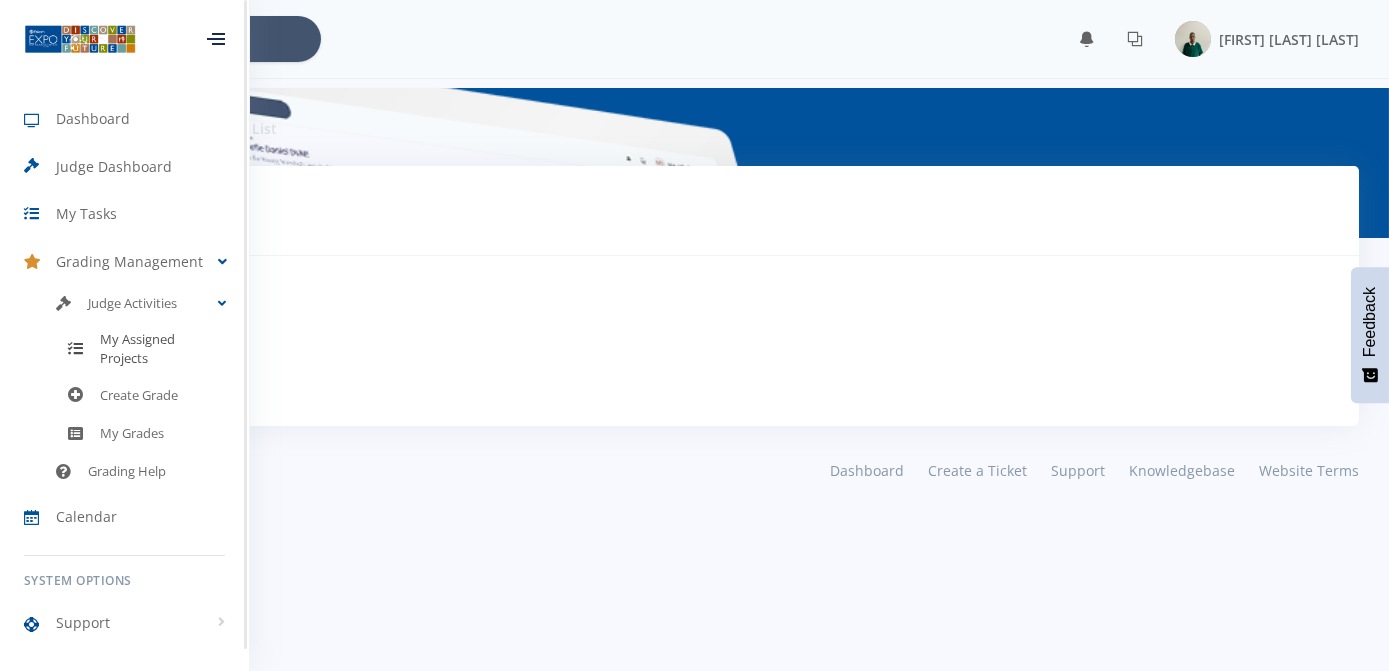 click on "My Assigned Projects" at bounding box center [162, 349] 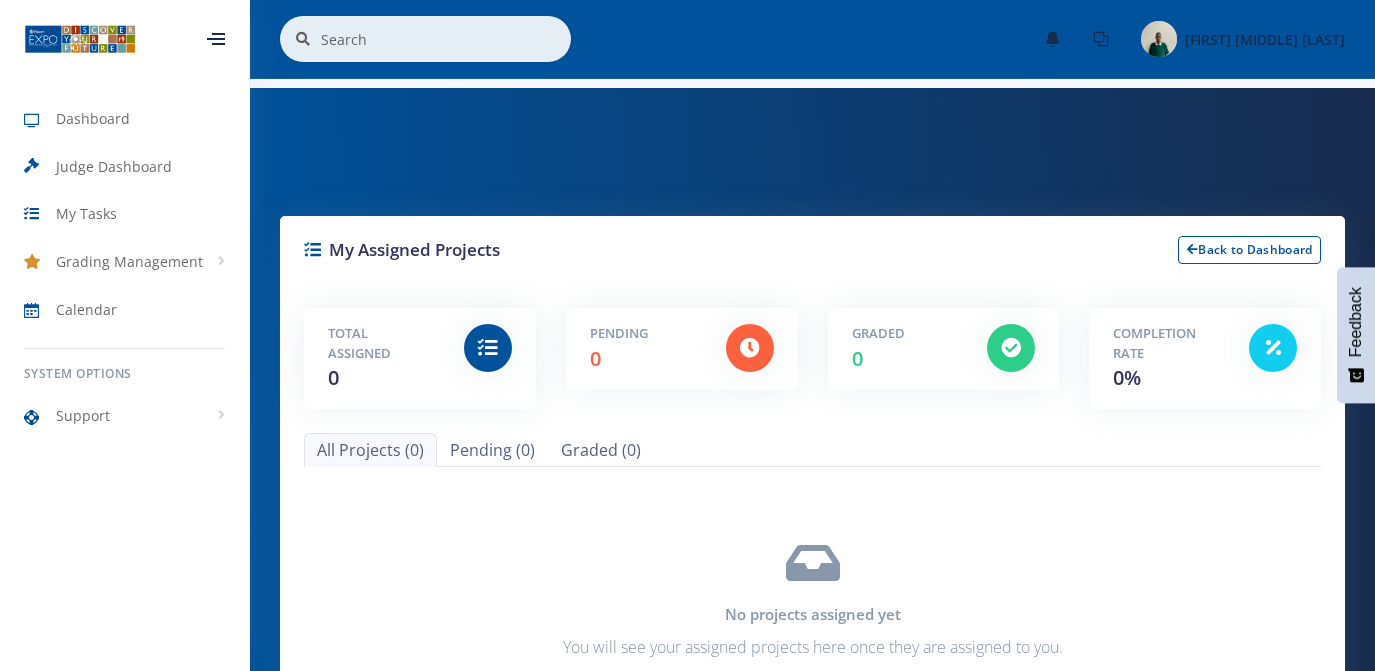 scroll, scrollTop: 0, scrollLeft: 0, axis: both 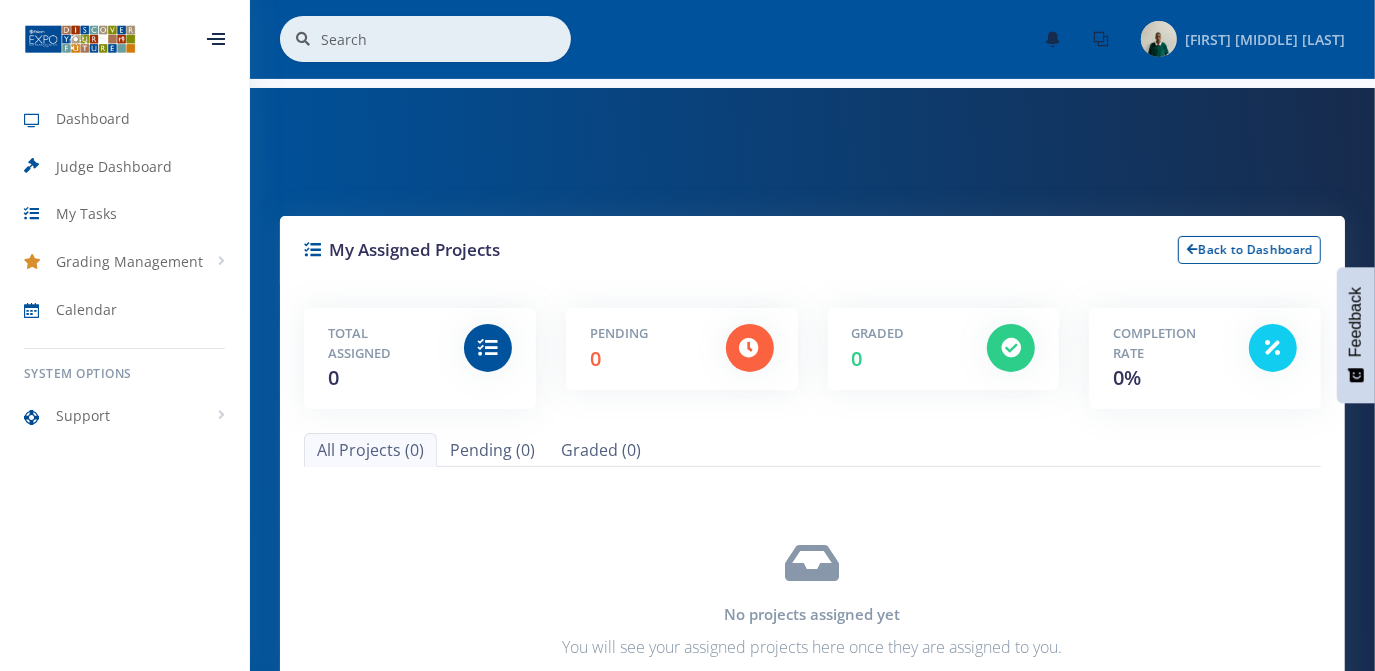 click at bounding box center (1159, 39) 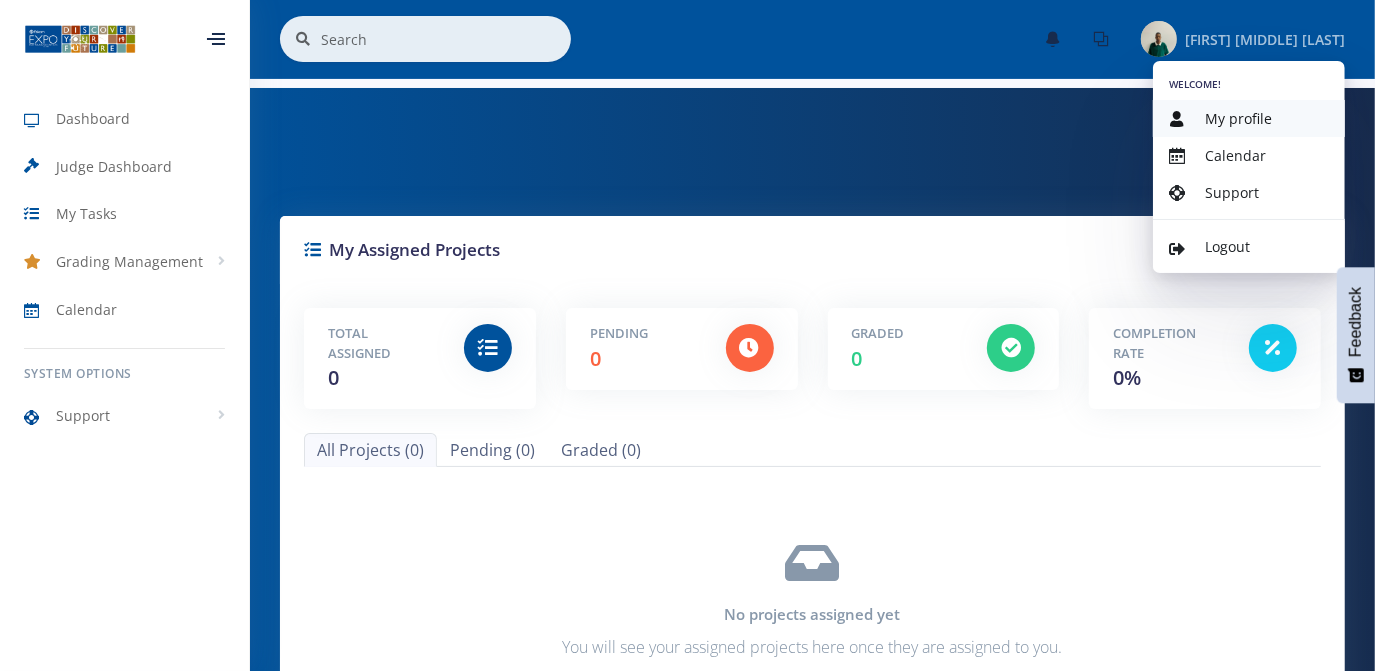 click on "My profile" at bounding box center [1238, 118] 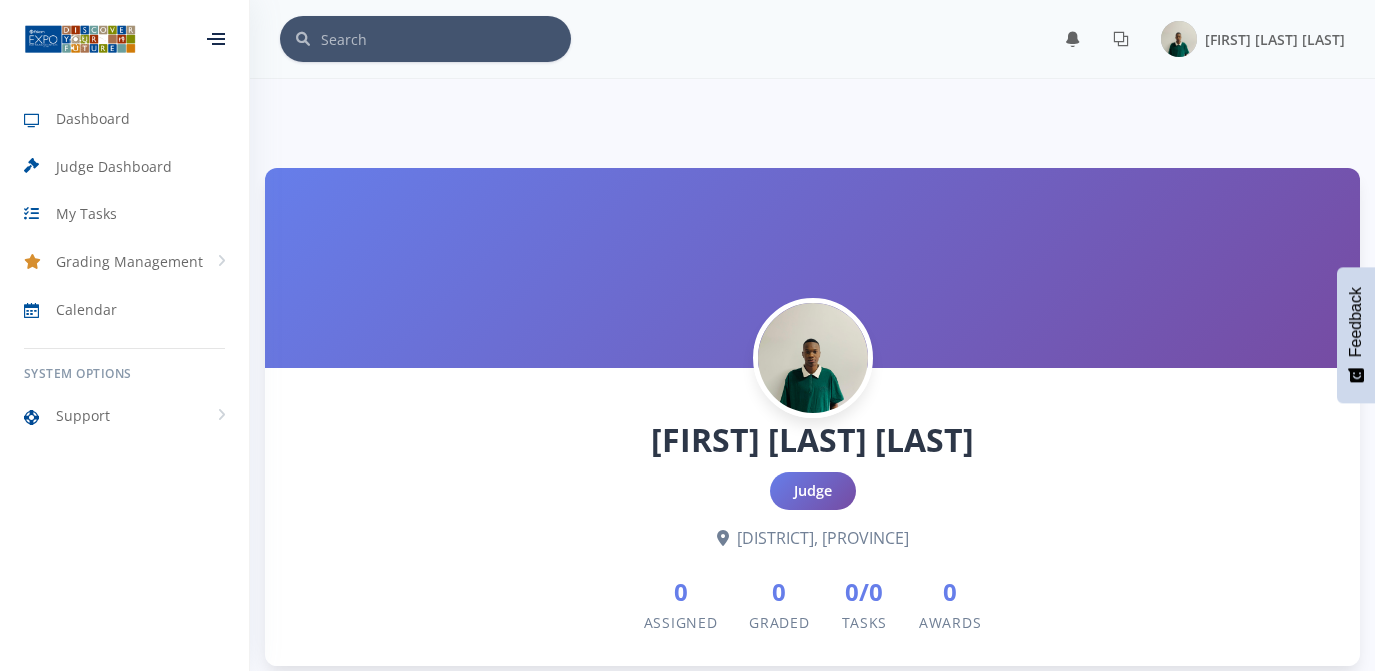 scroll, scrollTop: 0, scrollLeft: 0, axis: both 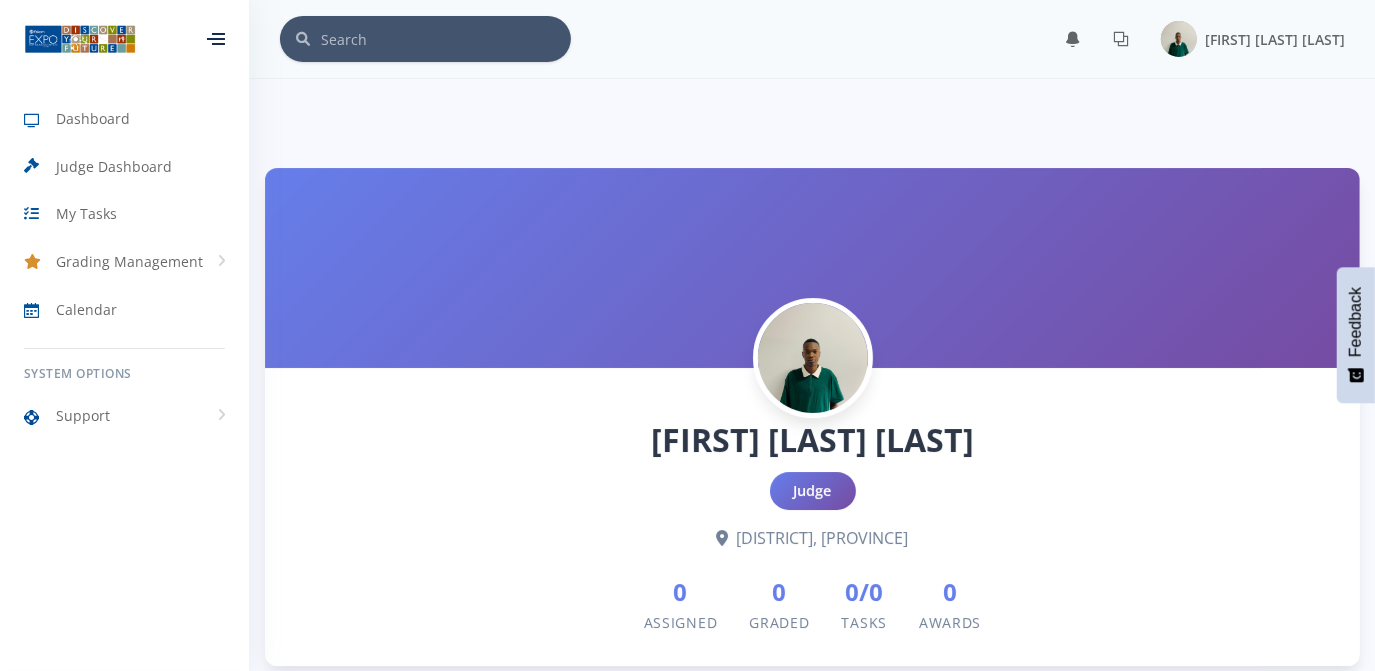 click on "Vhembe,
Limpopo" at bounding box center (812, 538) 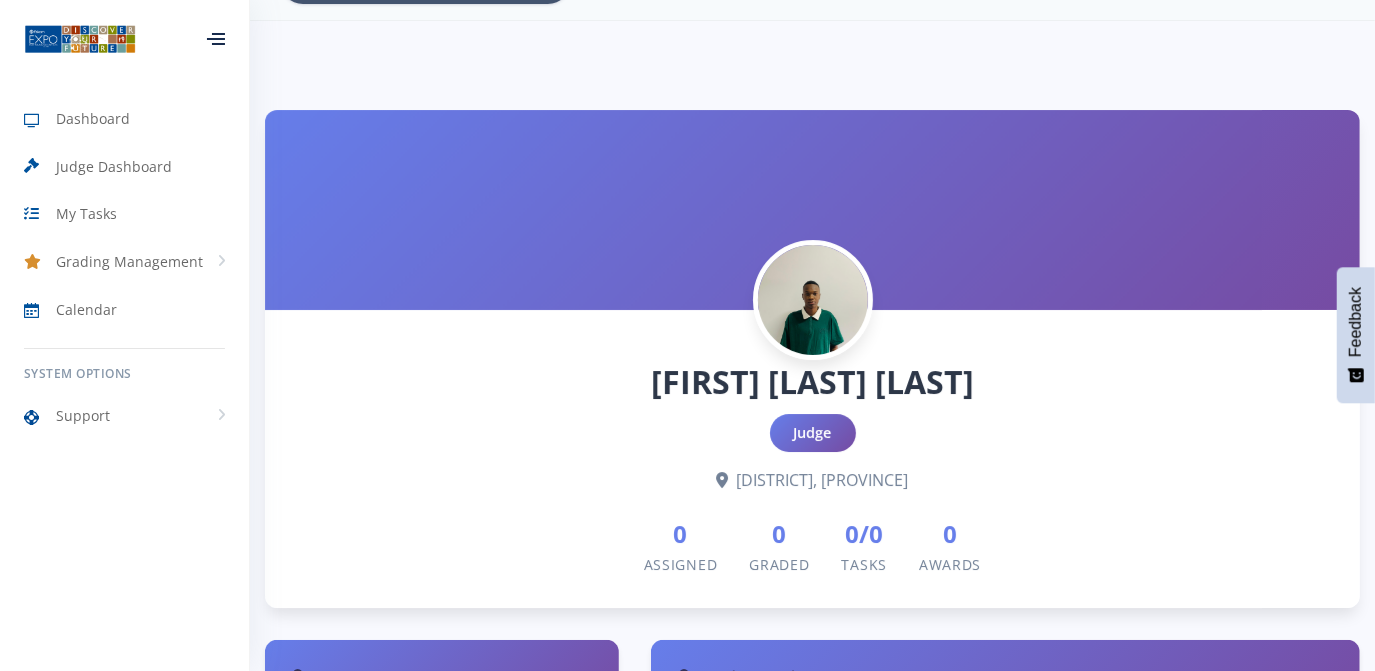 scroll, scrollTop: 69, scrollLeft: 0, axis: vertical 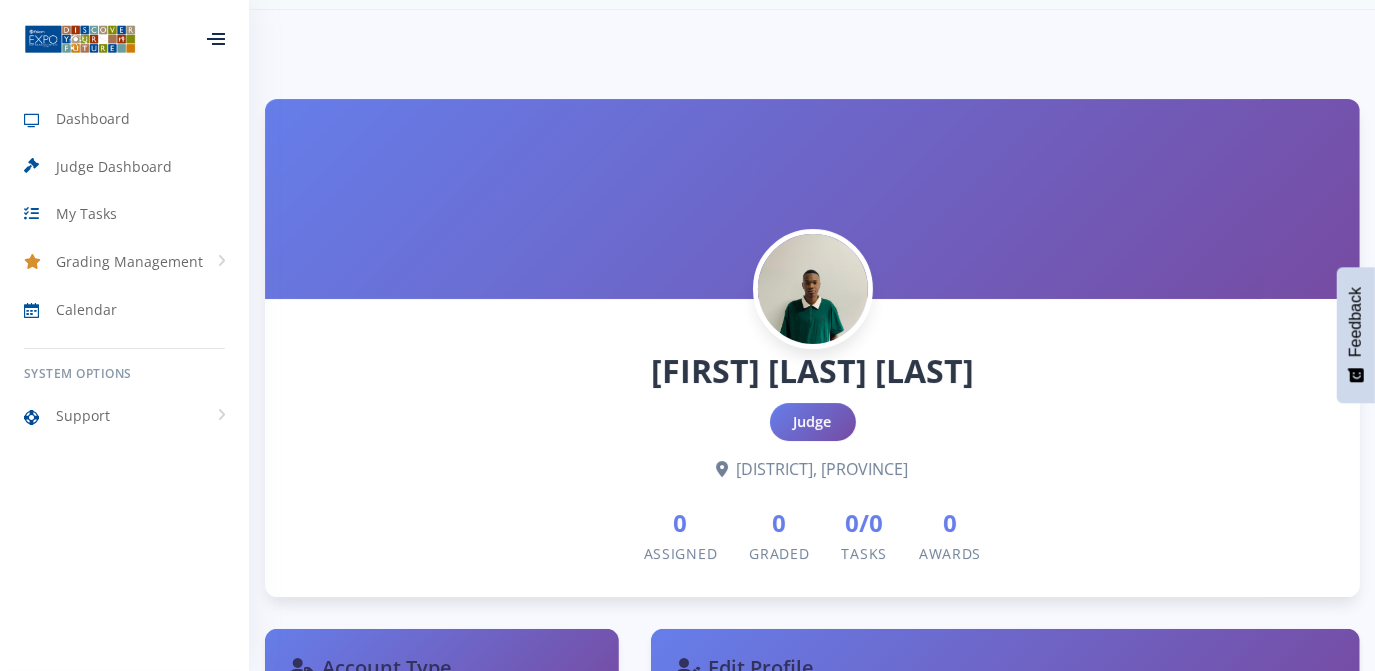 click at bounding box center [723, 469] 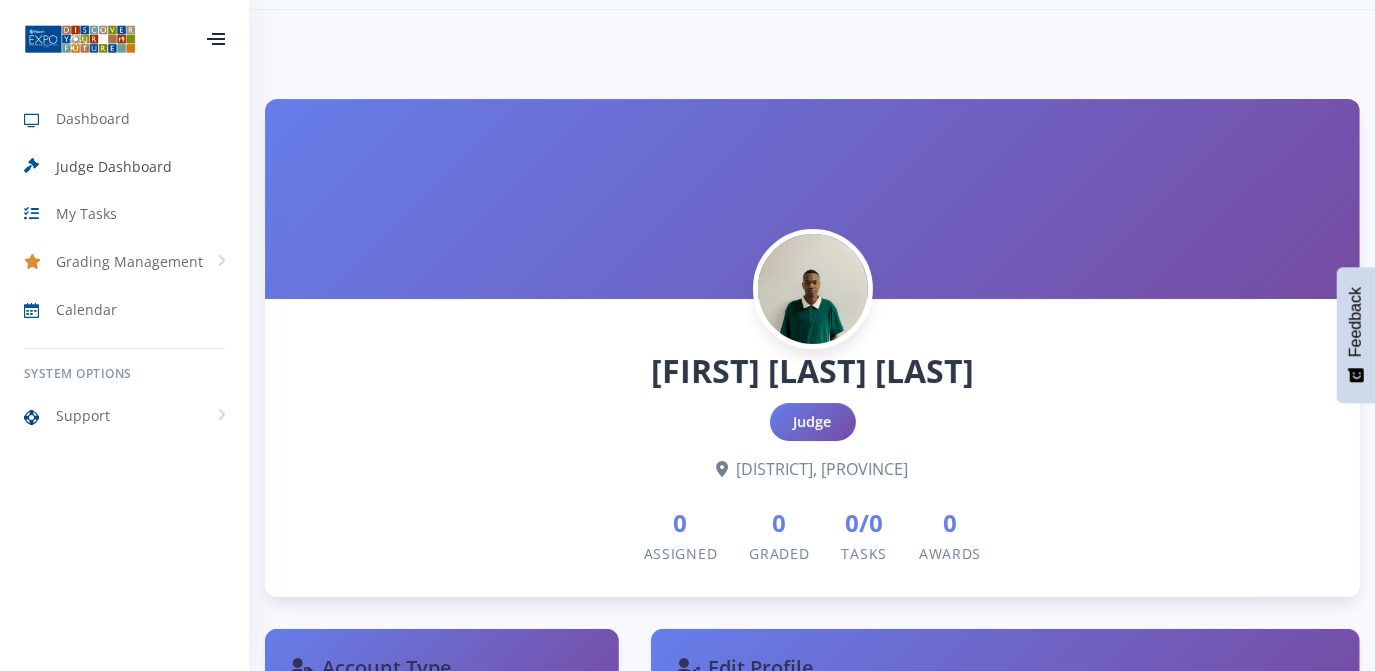 click on "Judge Dashboard" at bounding box center [114, 166] 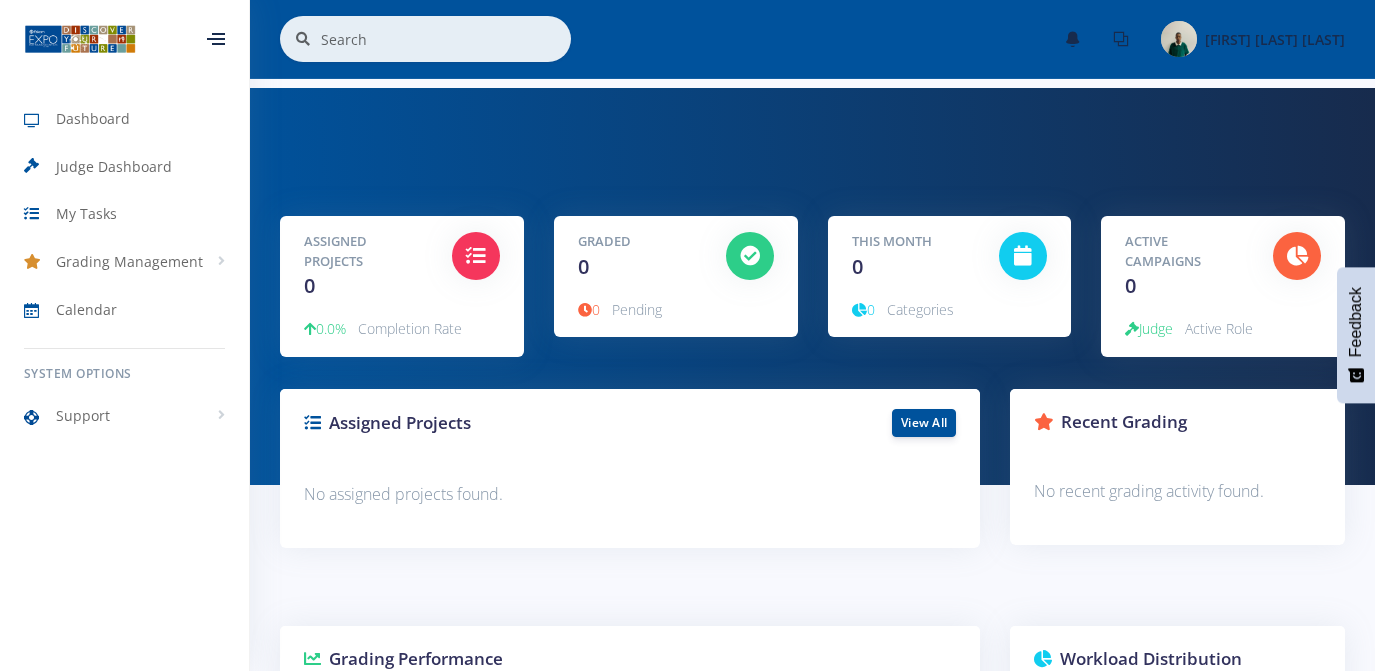scroll, scrollTop: 0, scrollLeft: 0, axis: both 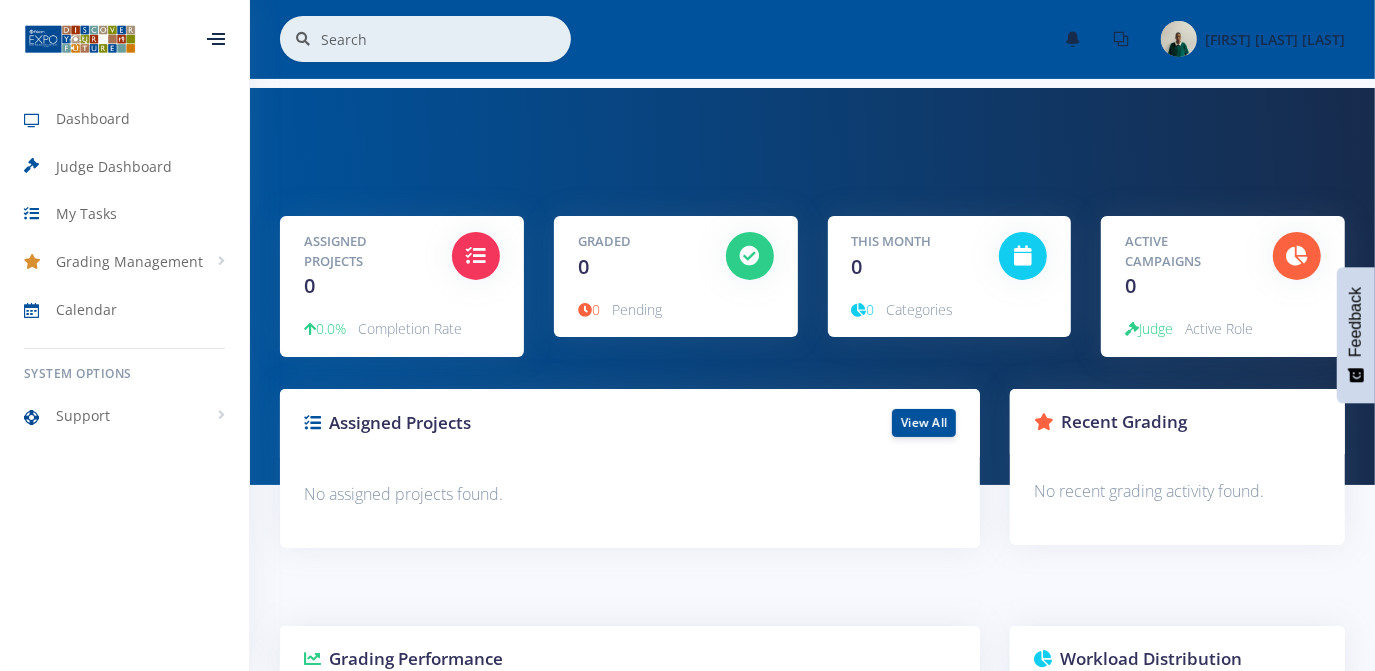 click at bounding box center (1023, 256) 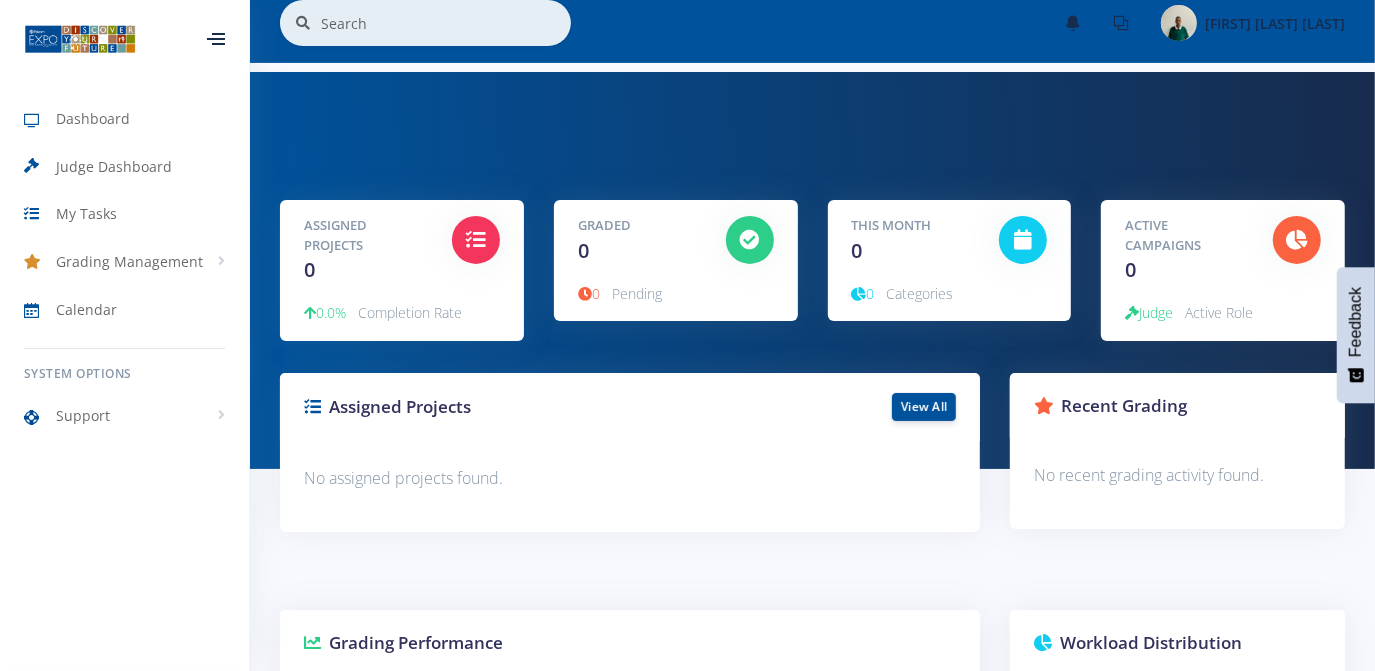 scroll, scrollTop: 0, scrollLeft: 0, axis: both 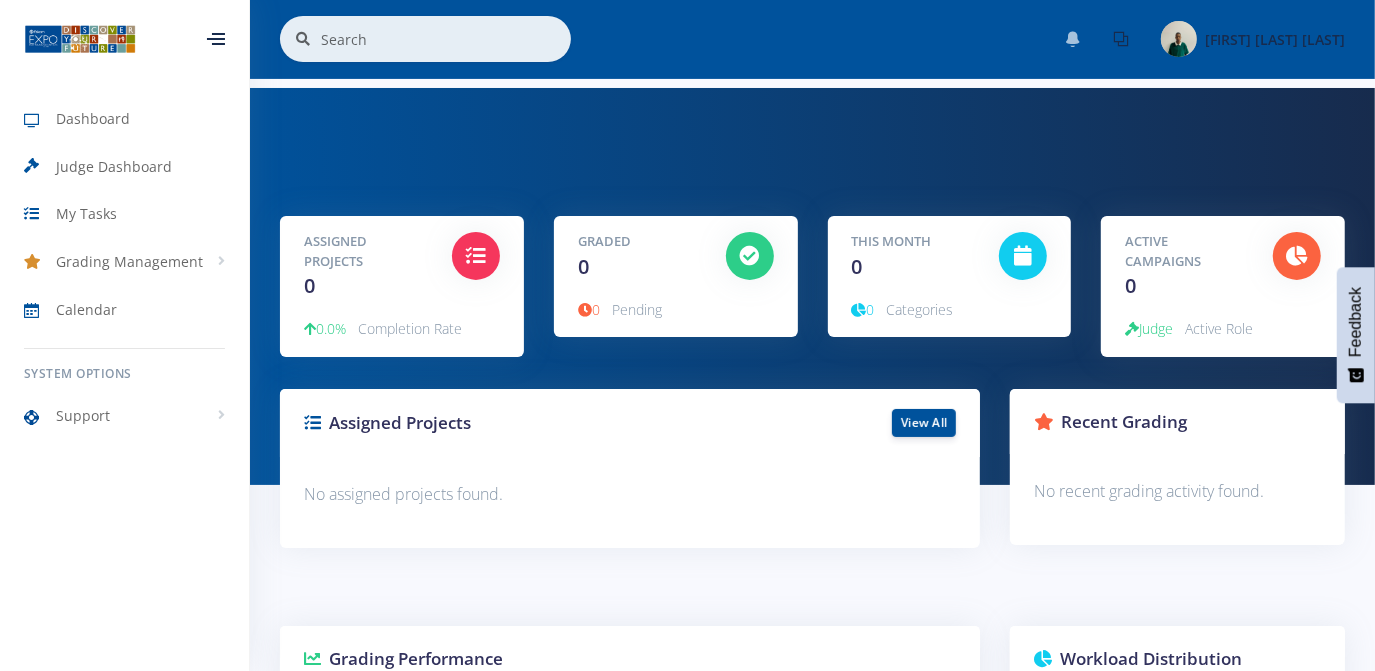 click at bounding box center (1073, 39) 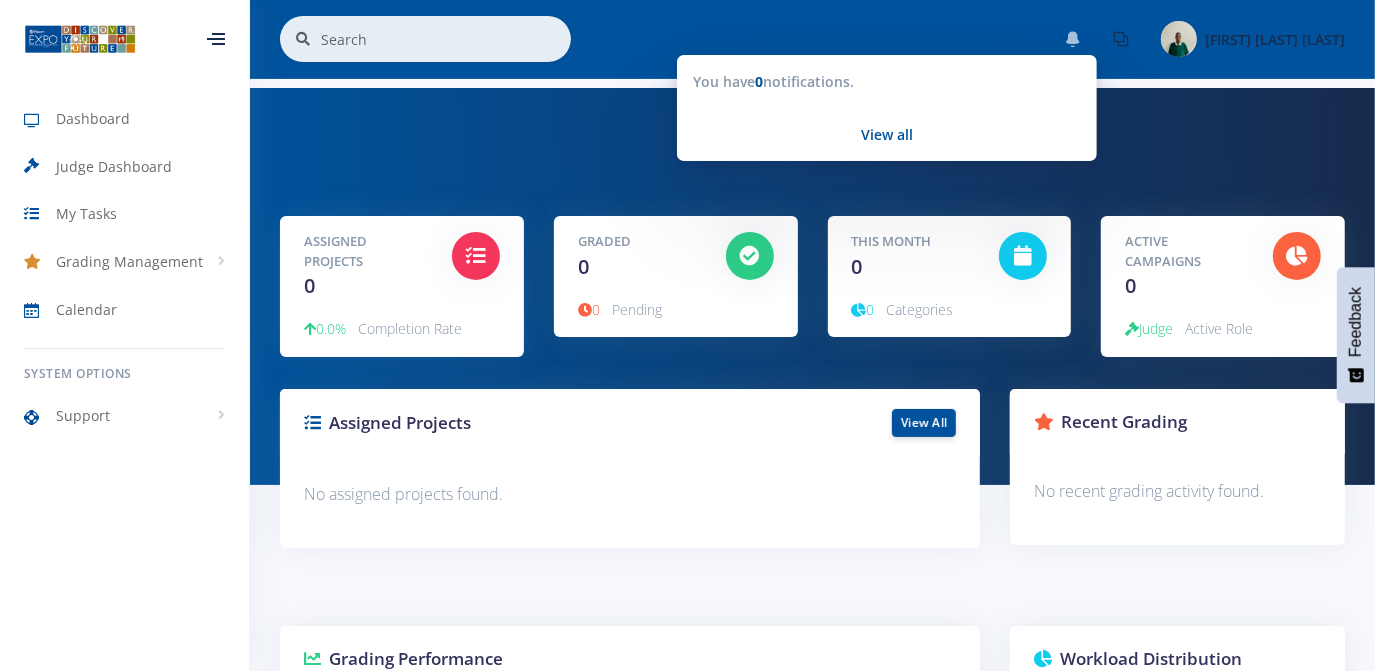 click on "Assigned Projects
0
0.0%
Completion Rate
Graded 0 Pending This Month 0 0" at bounding box center [812, 286] 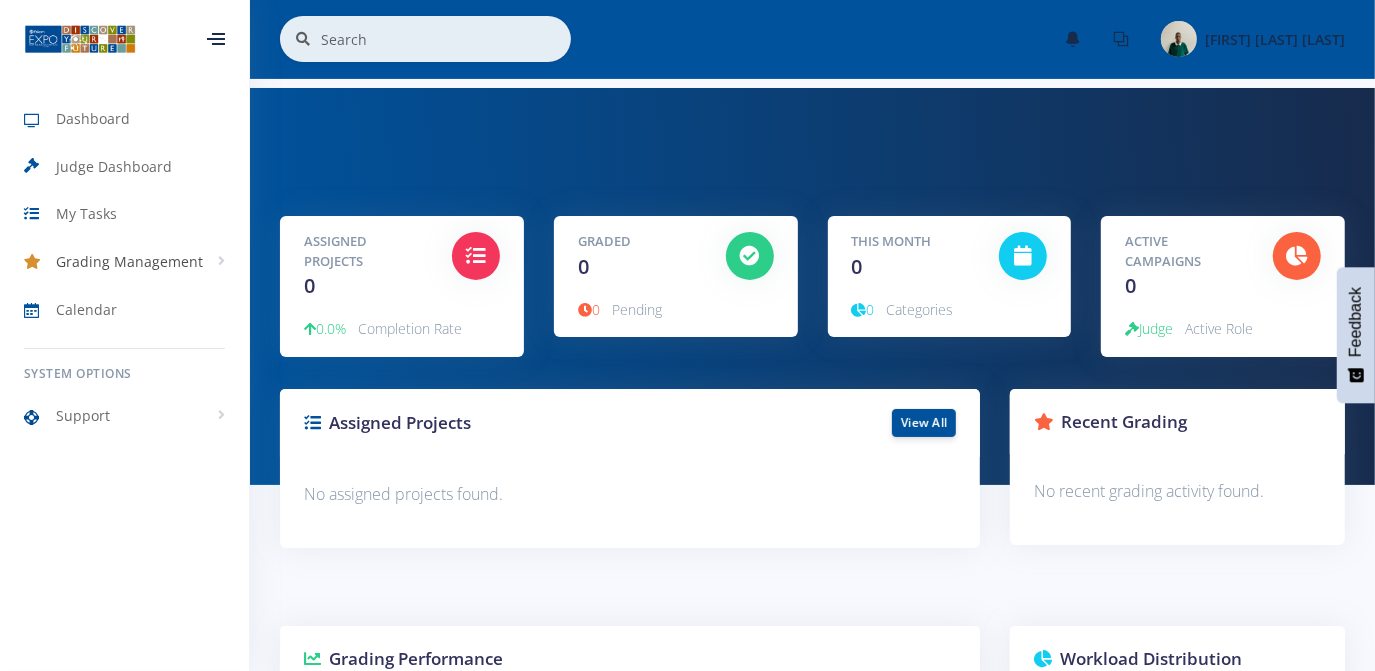 click on "Grading Management" at bounding box center [129, 261] 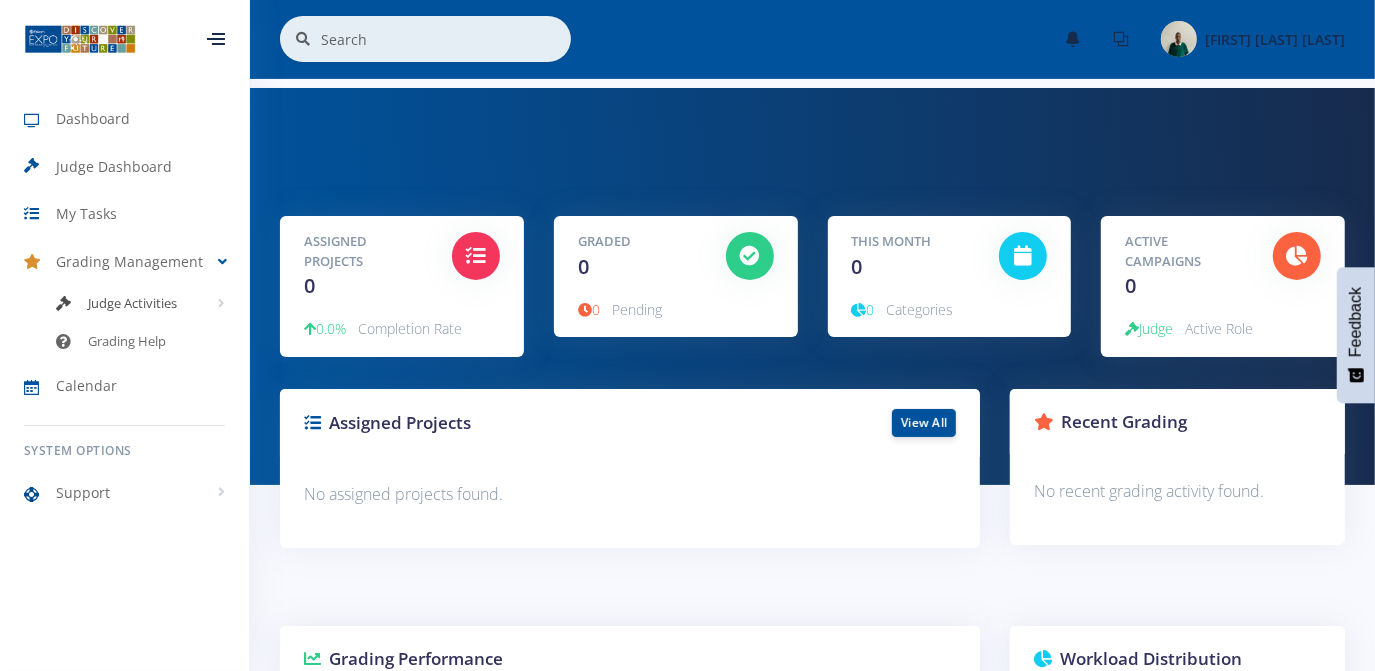 click on "Judge Activities" at bounding box center (124, 303) 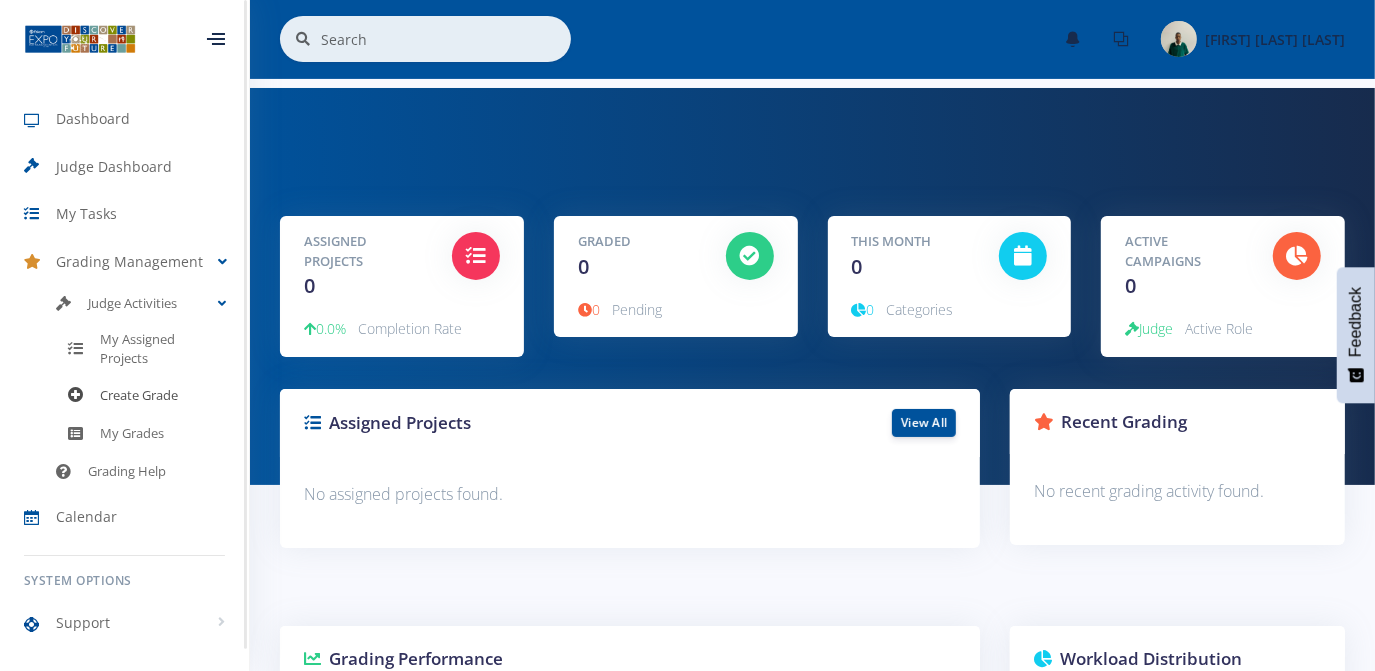 click on "Create Grade" at bounding box center [139, 396] 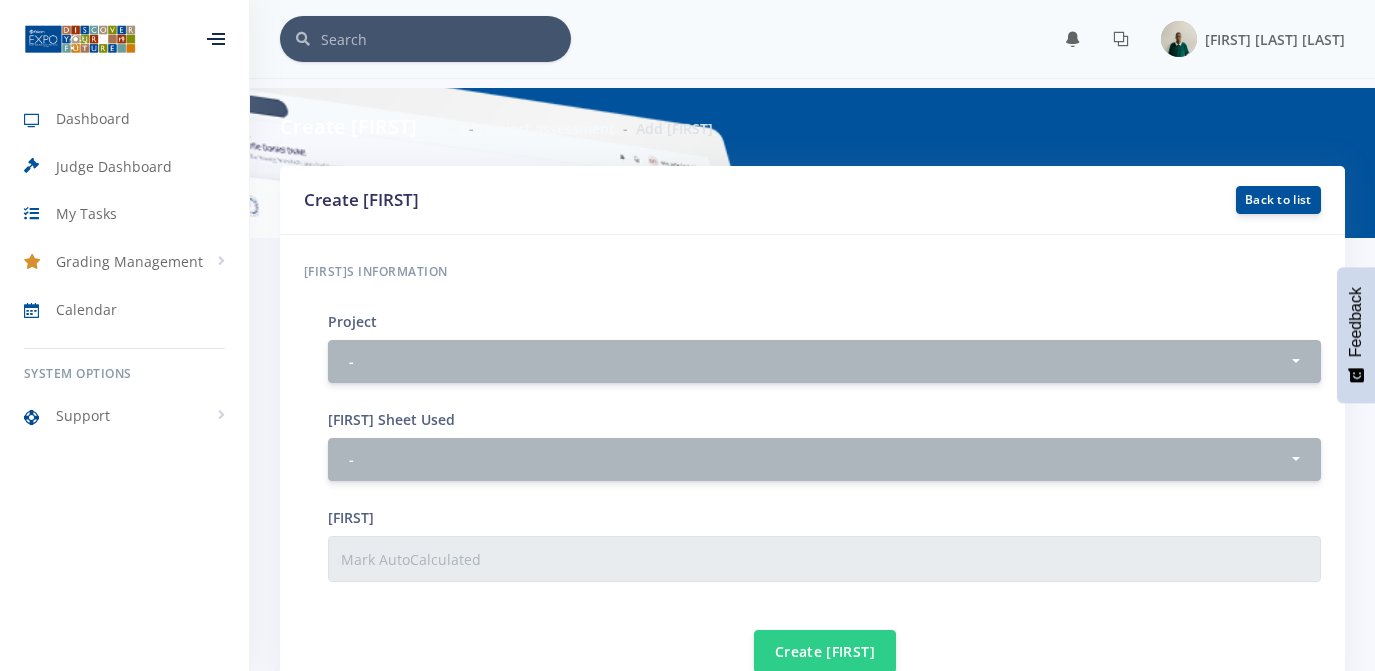 scroll, scrollTop: 0, scrollLeft: 0, axis: both 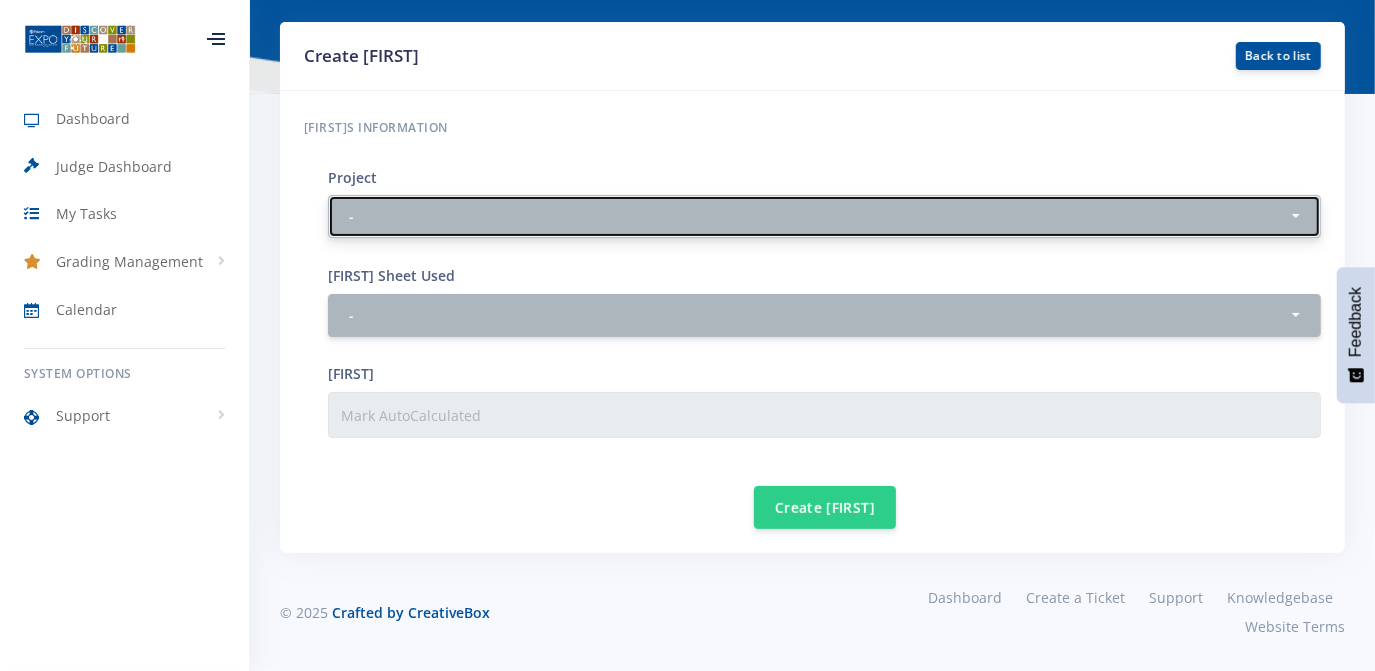 click on "-" at bounding box center [818, 216] 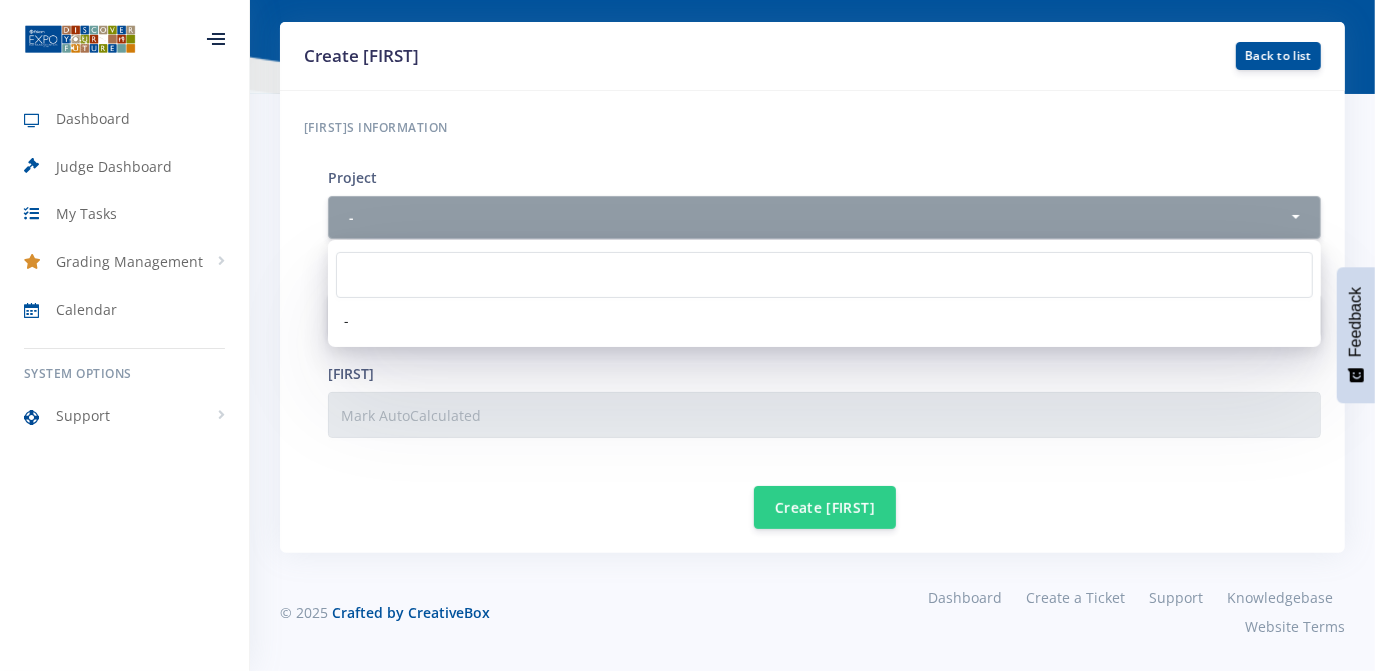 click on "-" at bounding box center (824, 320) 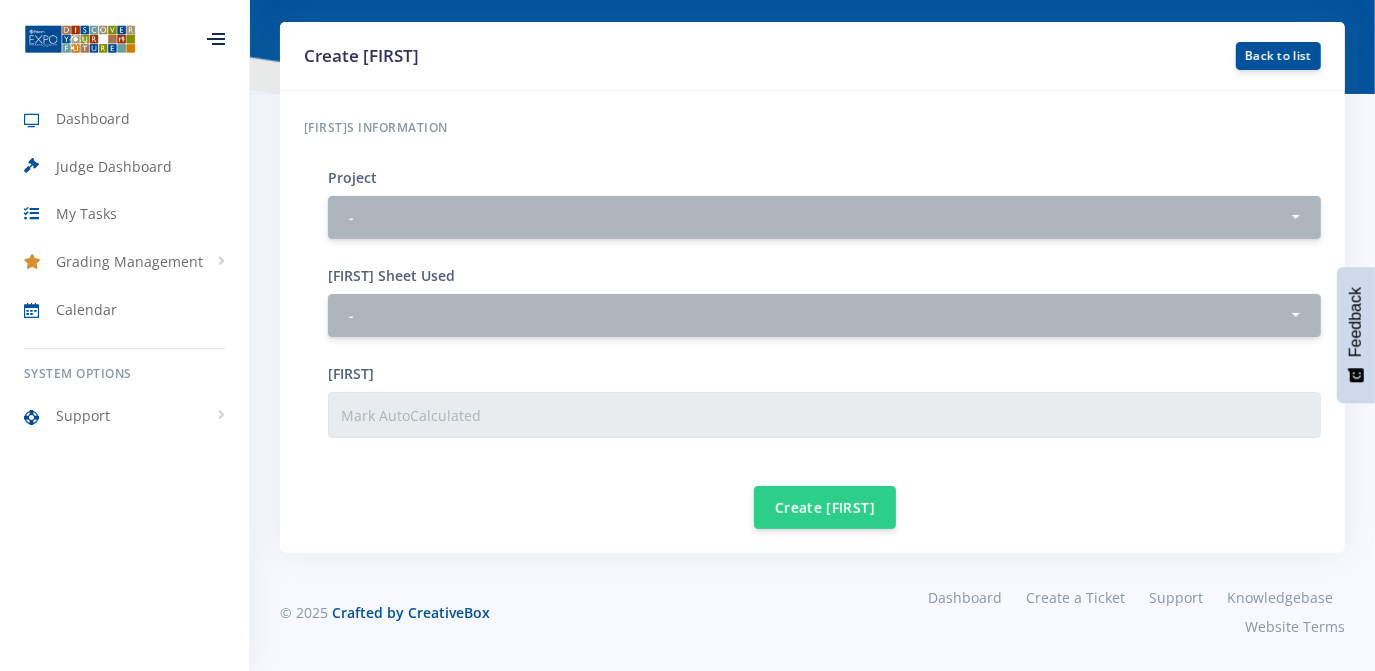 click on "Create Mark
Project assessment
Add Mark" at bounding box center [812, -17] 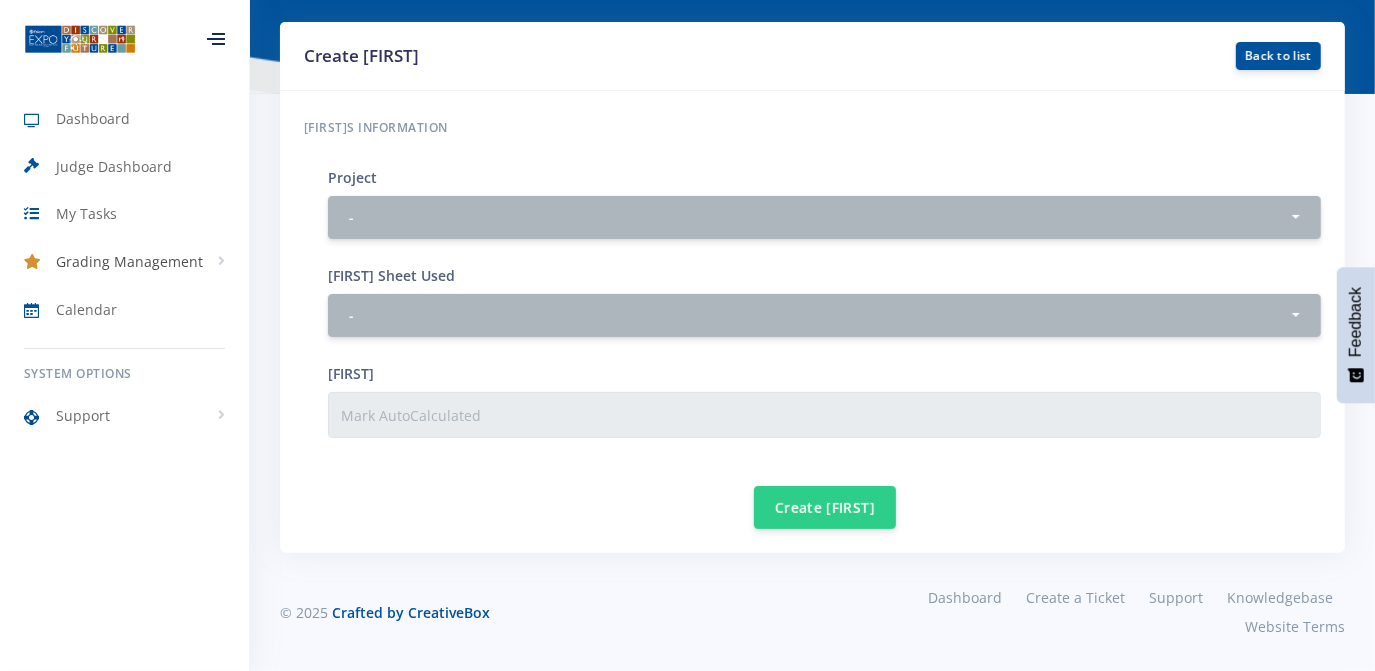 click on "Grading Management" at bounding box center (124, 262) 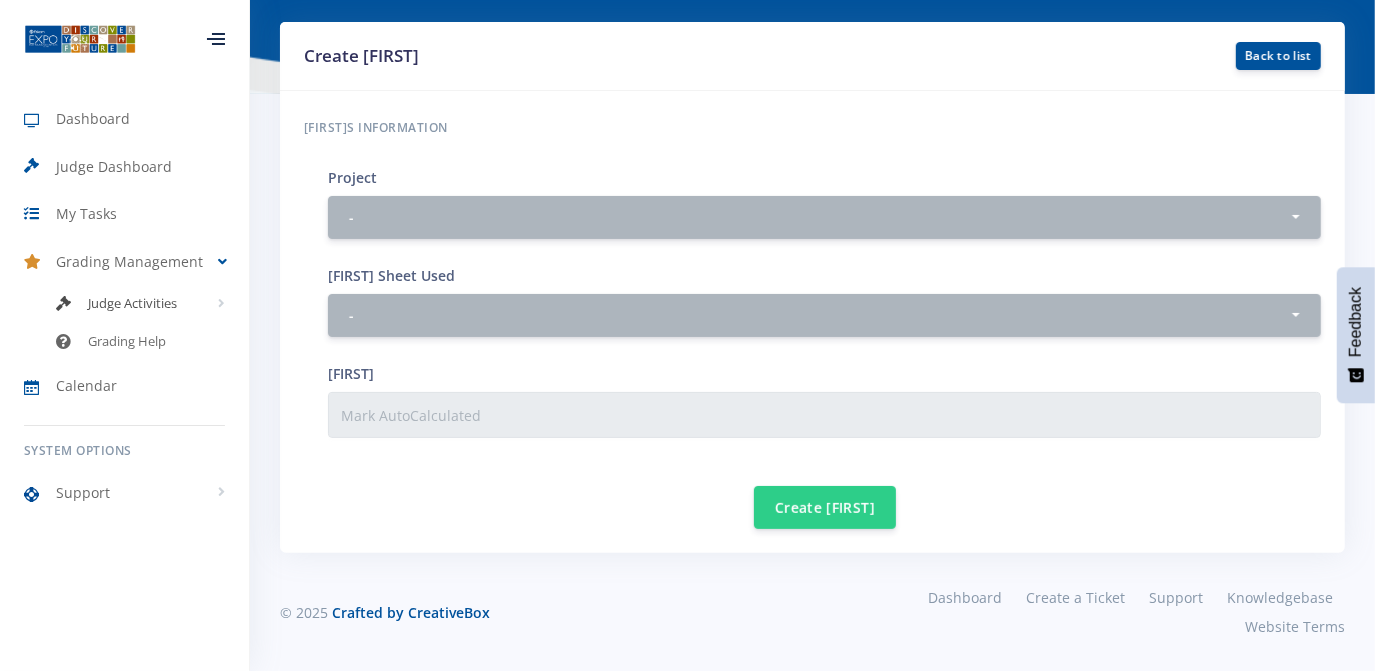 click on "Judge Activities" at bounding box center [132, 304] 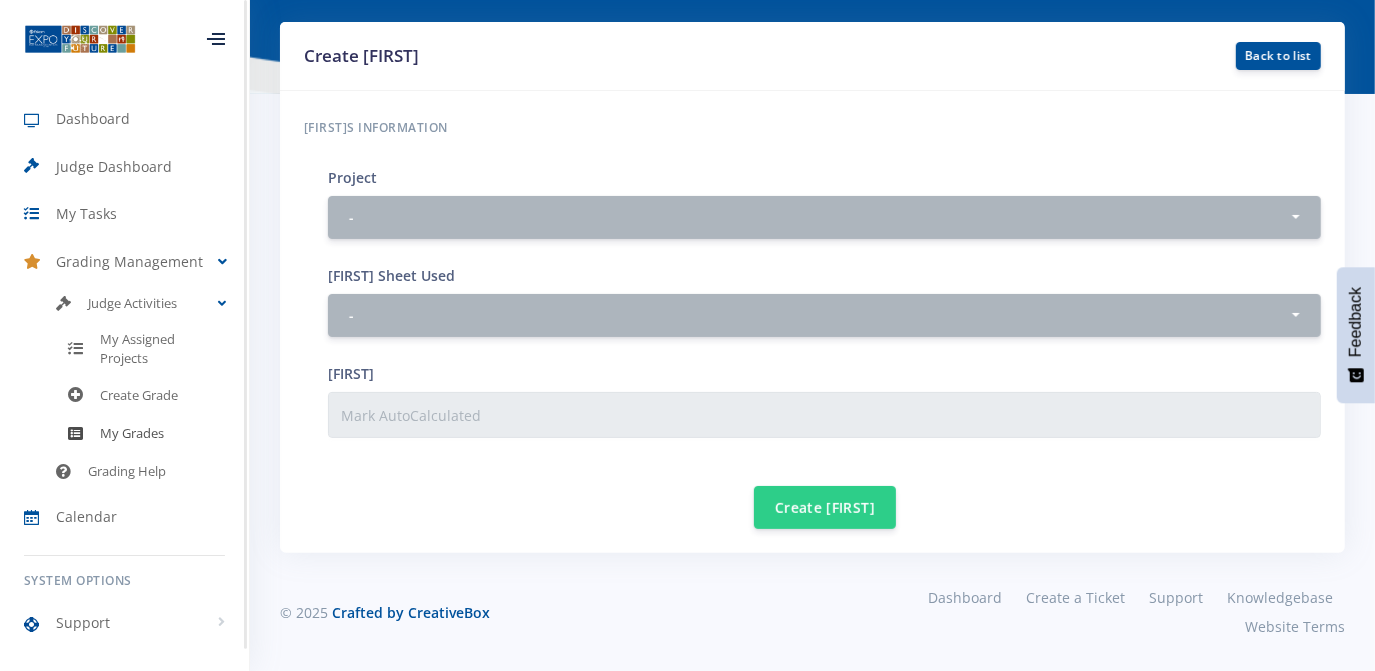 click on "My Grades" at bounding box center [132, 434] 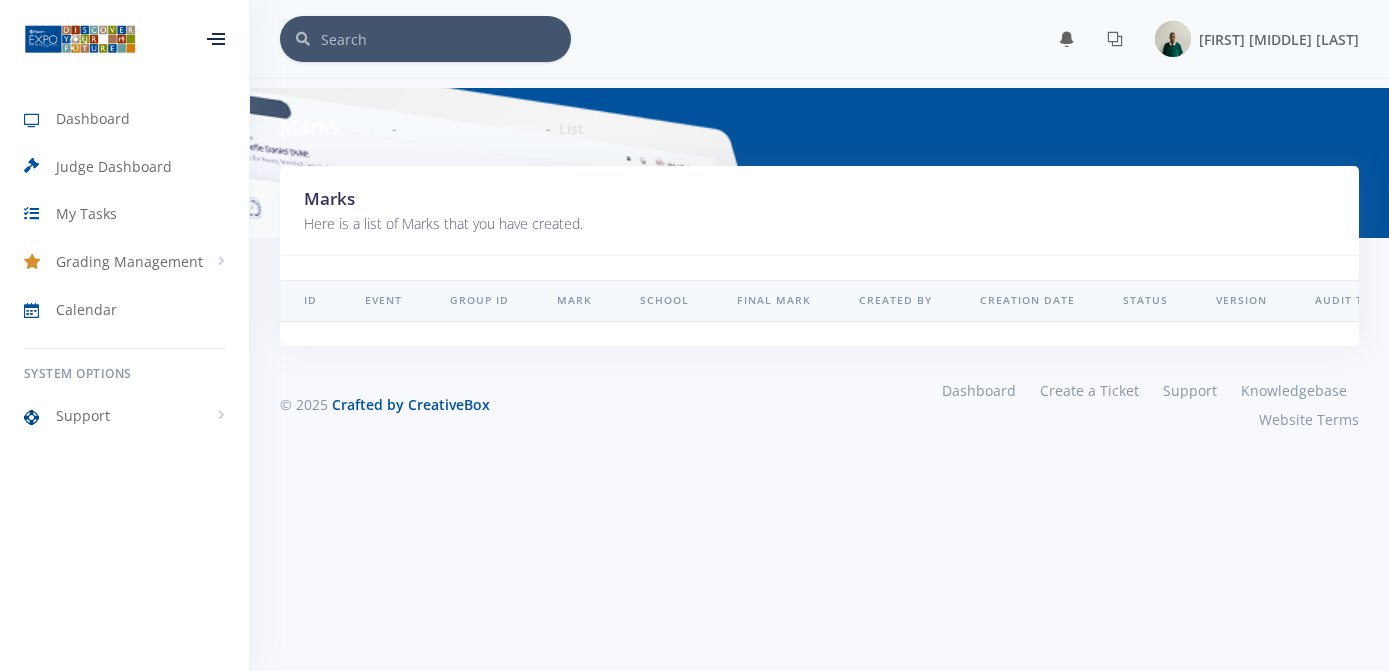 scroll, scrollTop: 0, scrollLeft: 0, axis: both 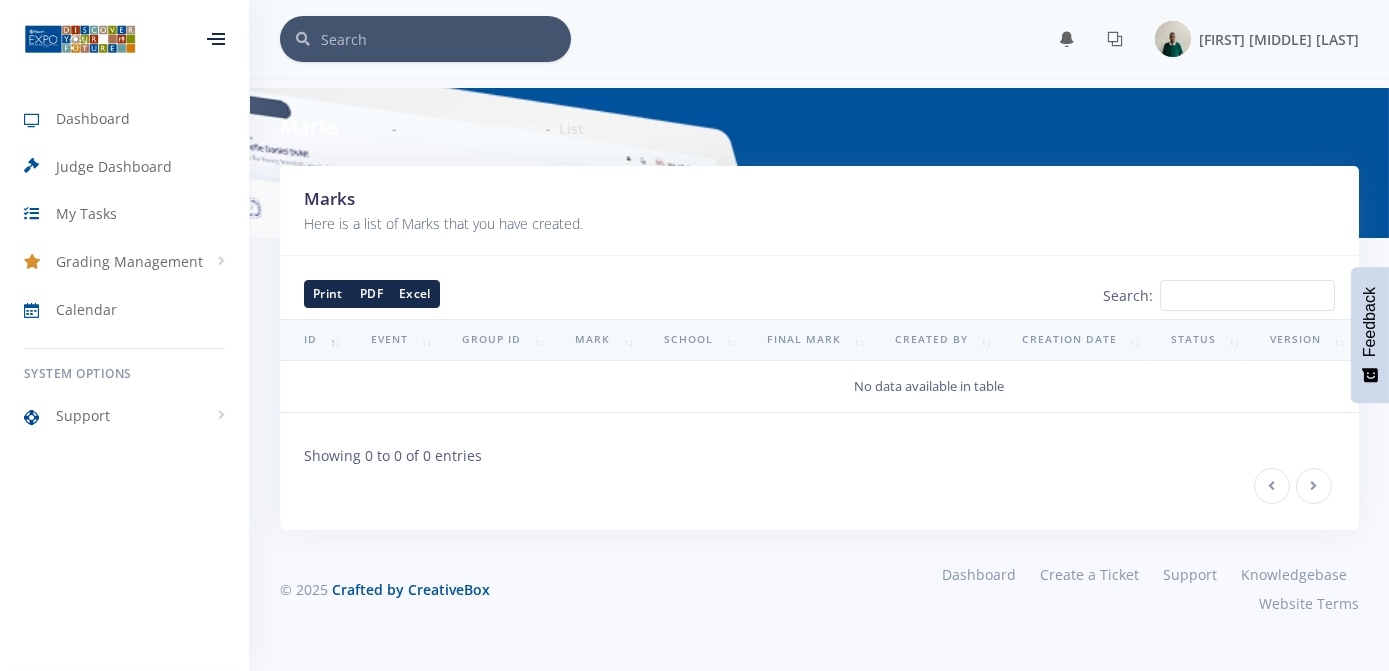 click on "Marks
Project assessment
List" at bounding box center [819, 127] 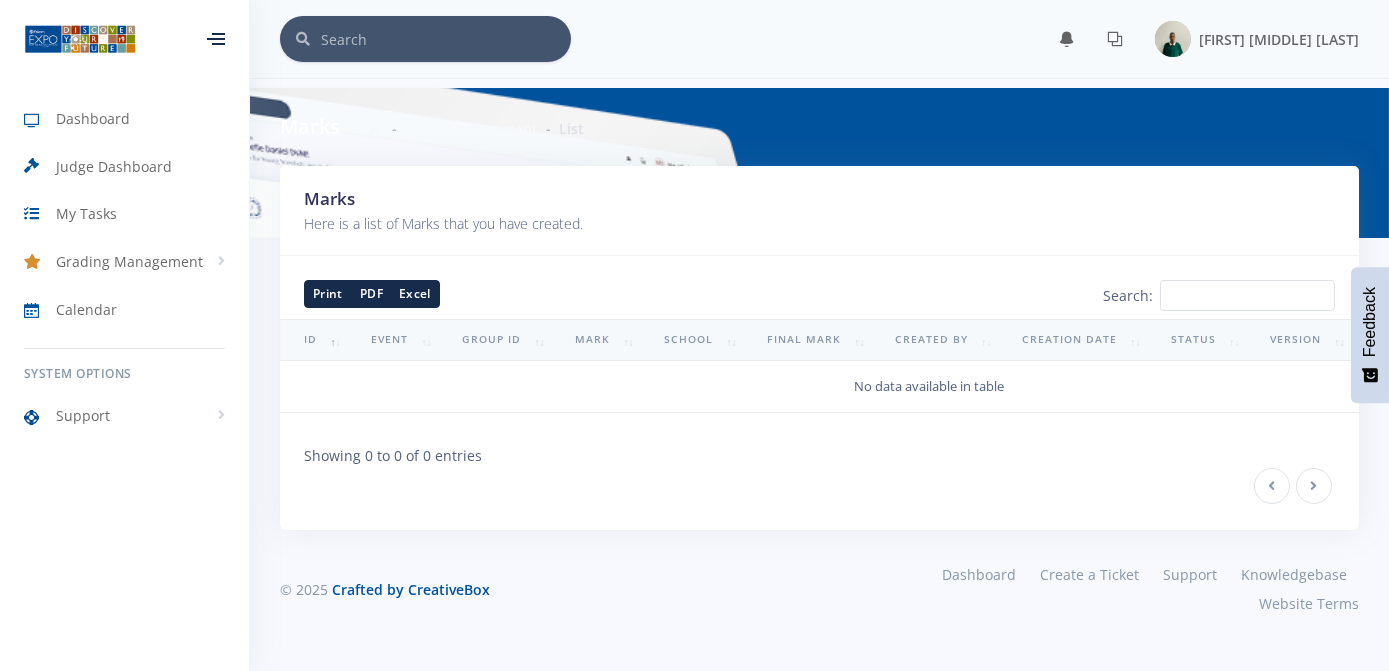click at bounding box center [216, 39] 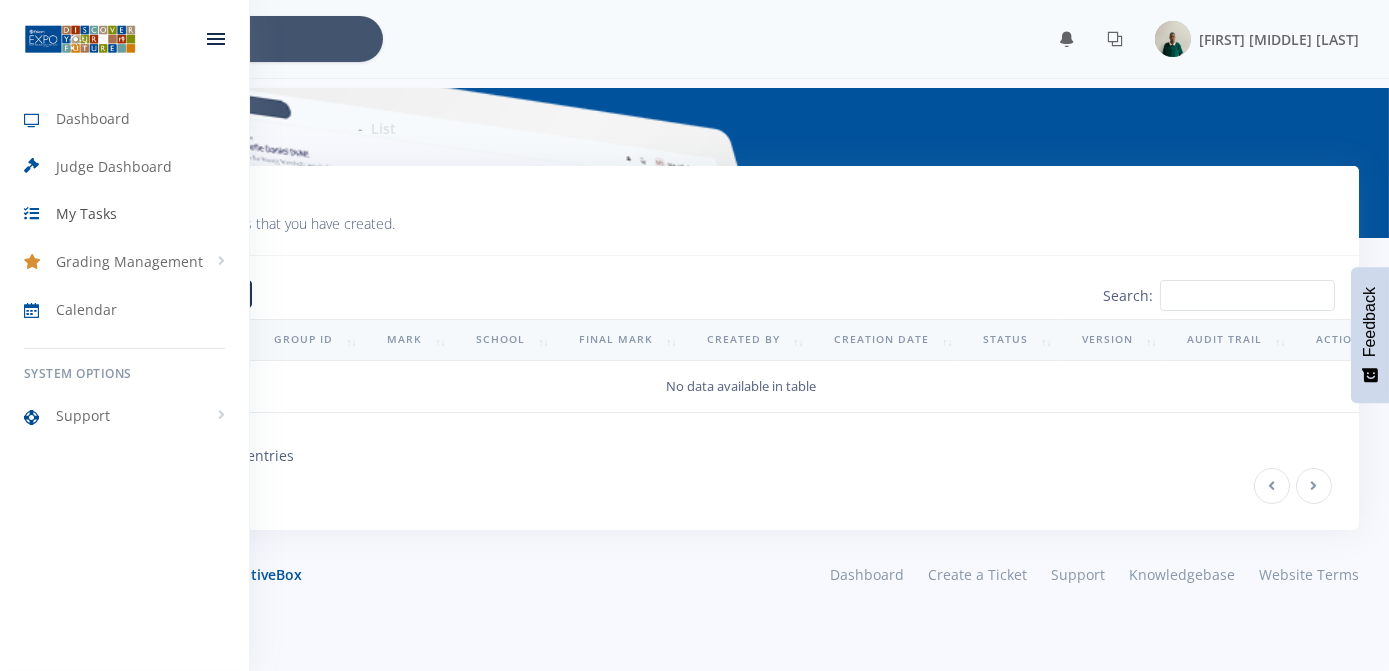 click on "My Tasks" at bounding box center [86, 213] 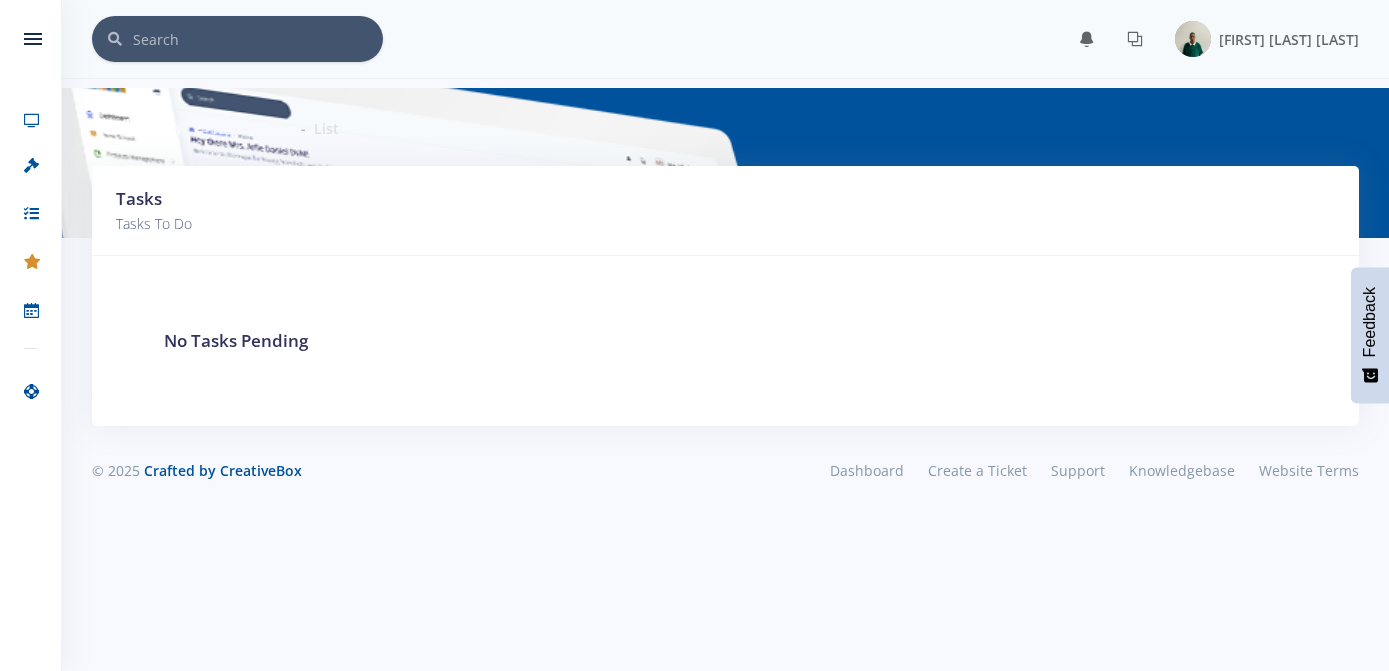 scroll, scrollTop: 0, scrollLeft: 0, axis: both 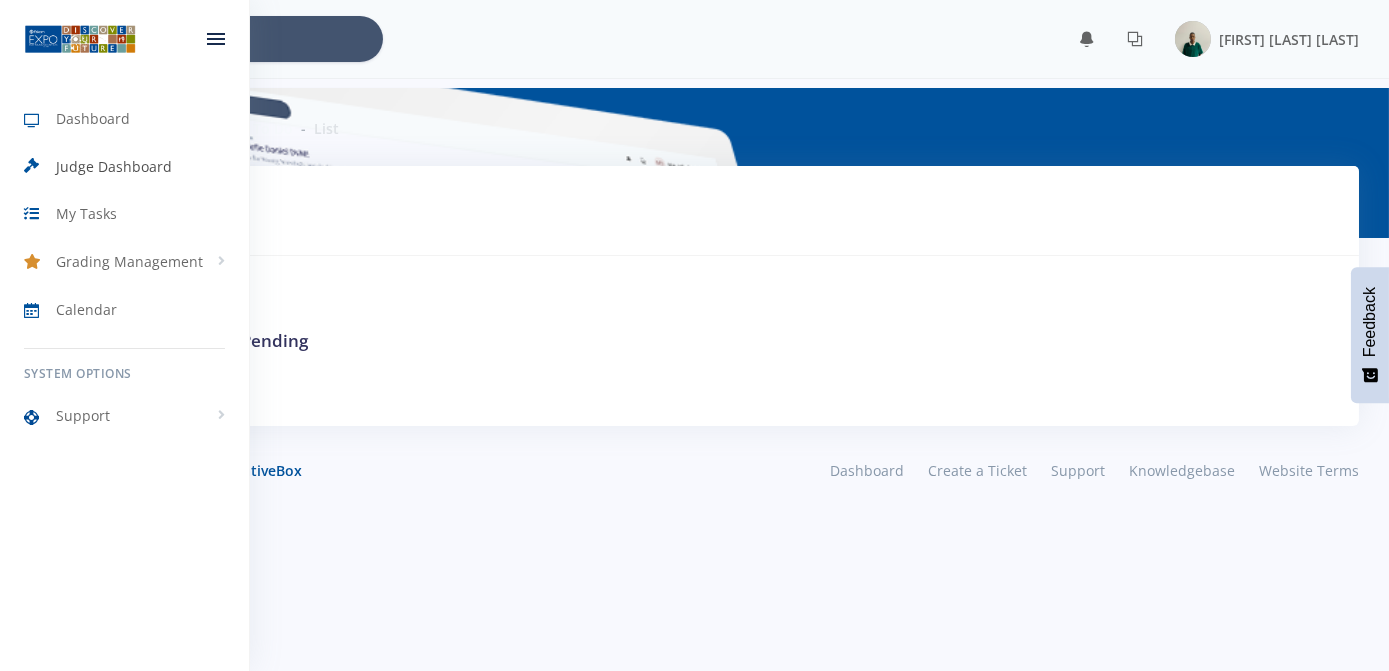 click on "Judge Dashboard" at bounding box center (114, 166) 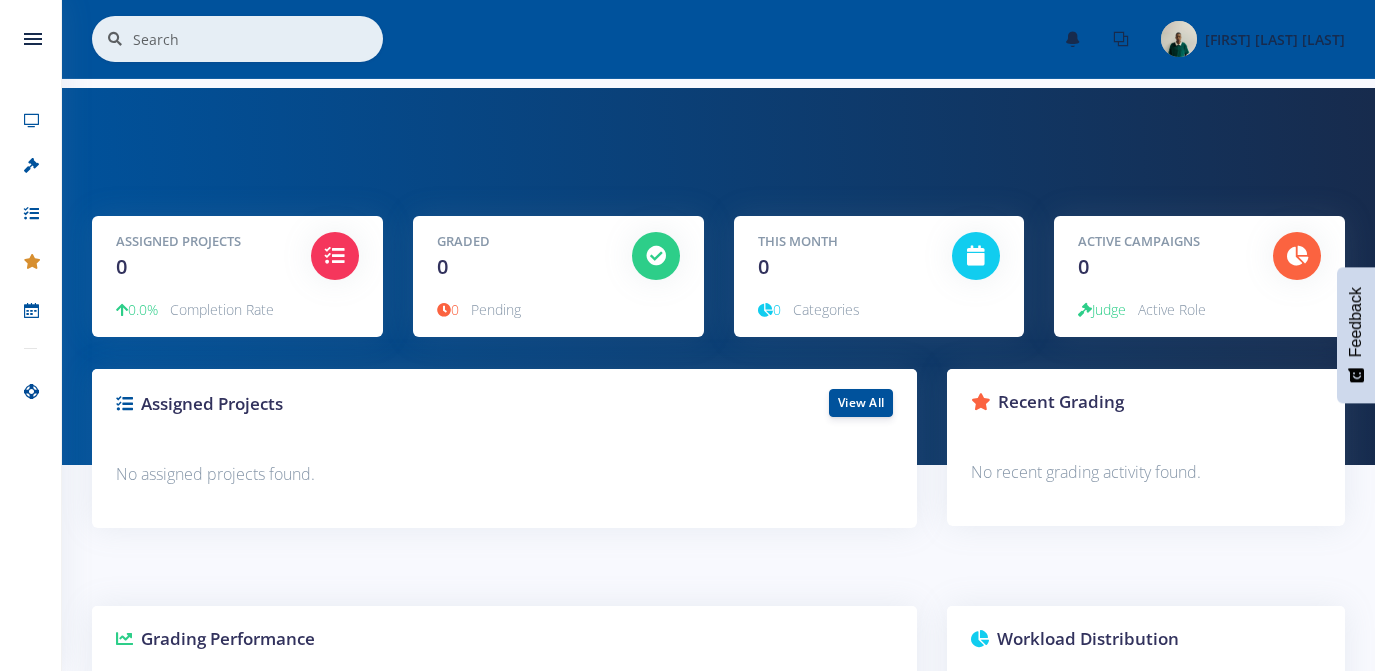 scroll, scrollTop: 0, scrollLeft: 0, axis: both 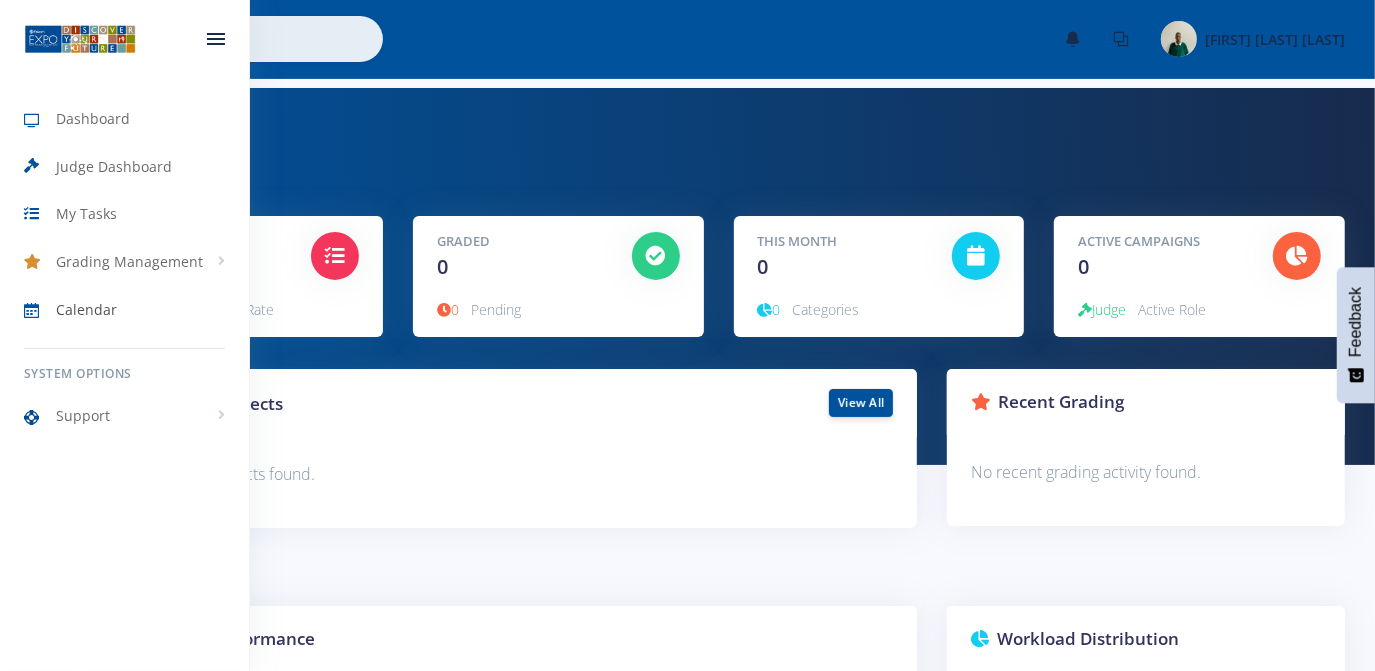 click at bounding box center (40, 311) 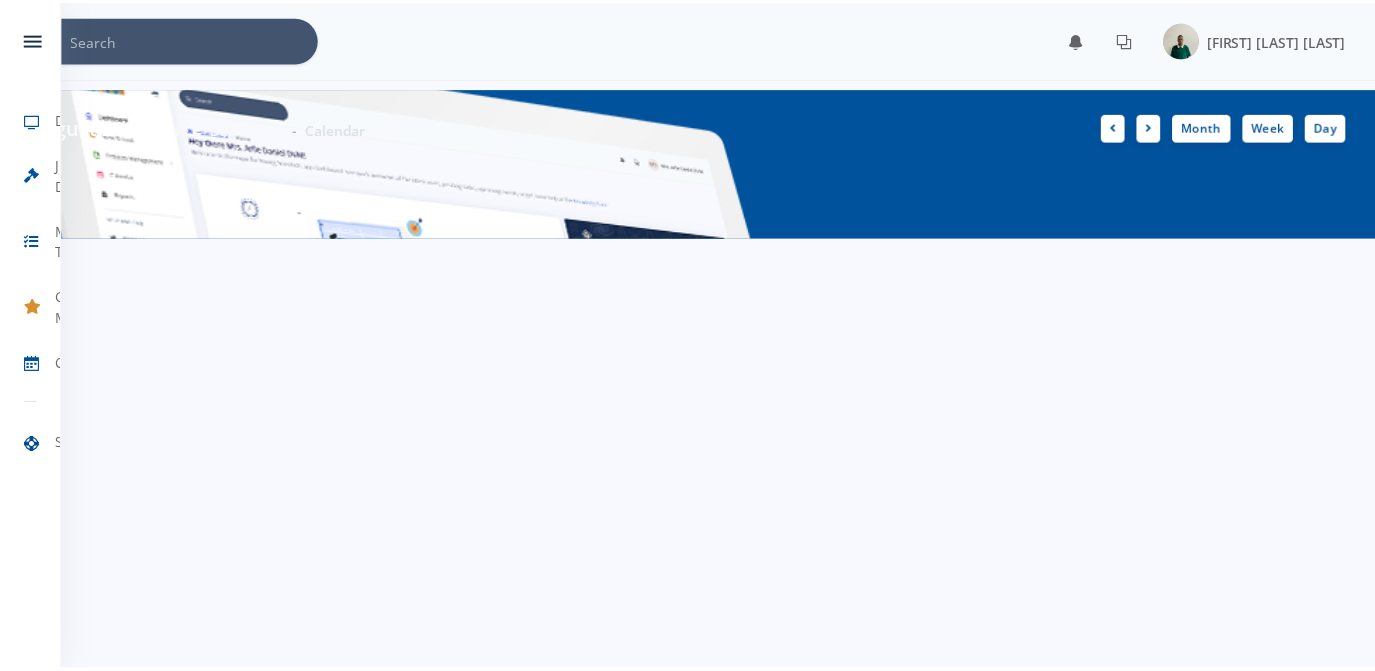 scroll, scrollTop: 0, scrollLeft: 0, axis: both 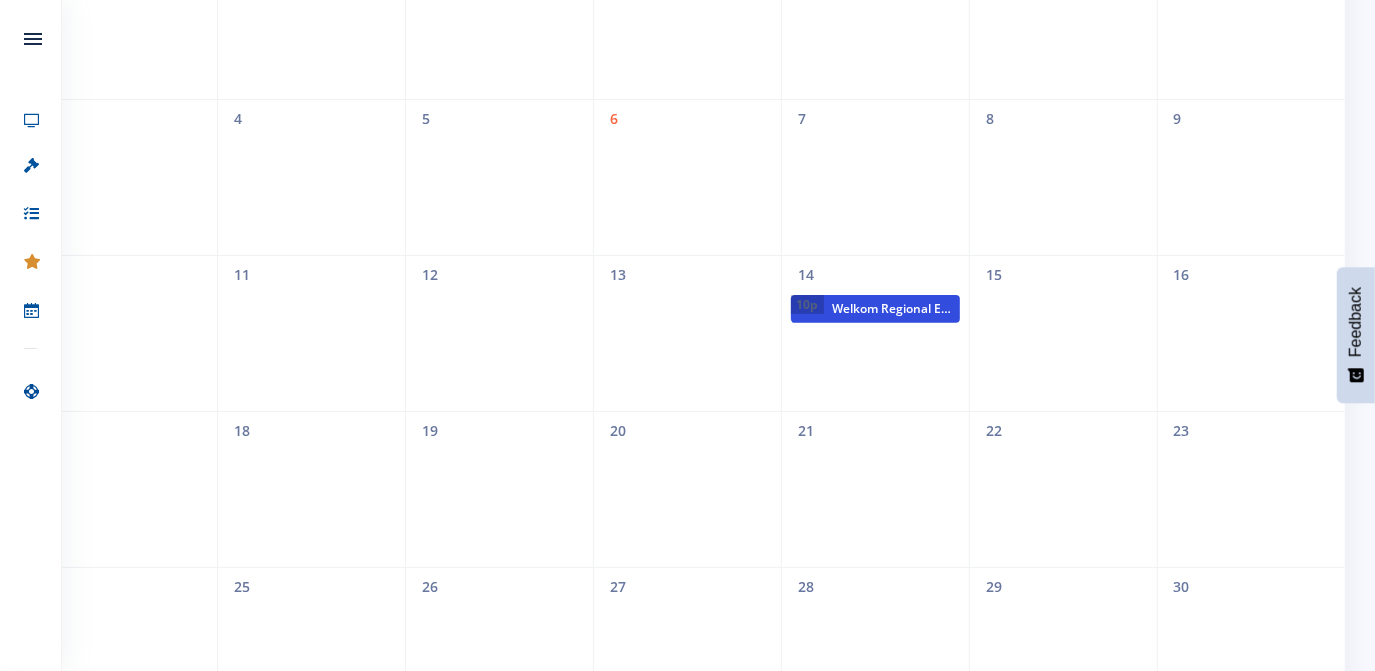 click on "Welkom Regional Expo" at bounding box center (892, 309) 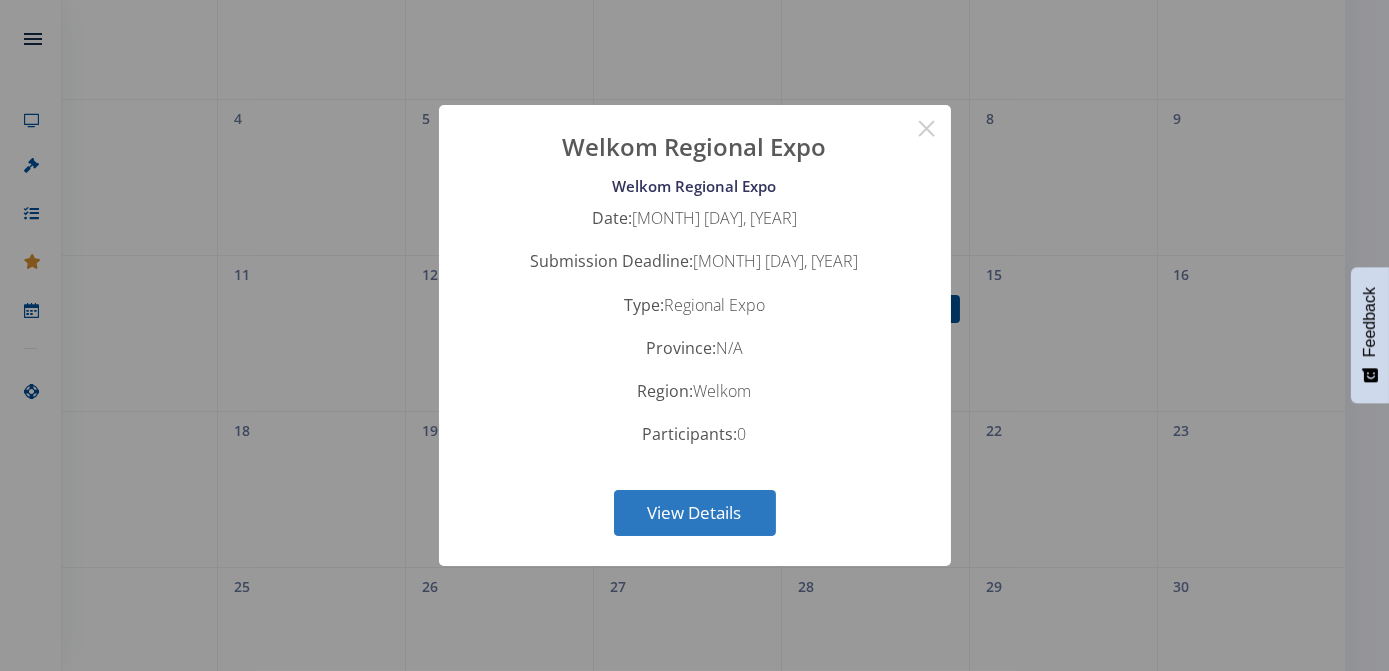 click on "View Details" at bounding box center [695, 513] 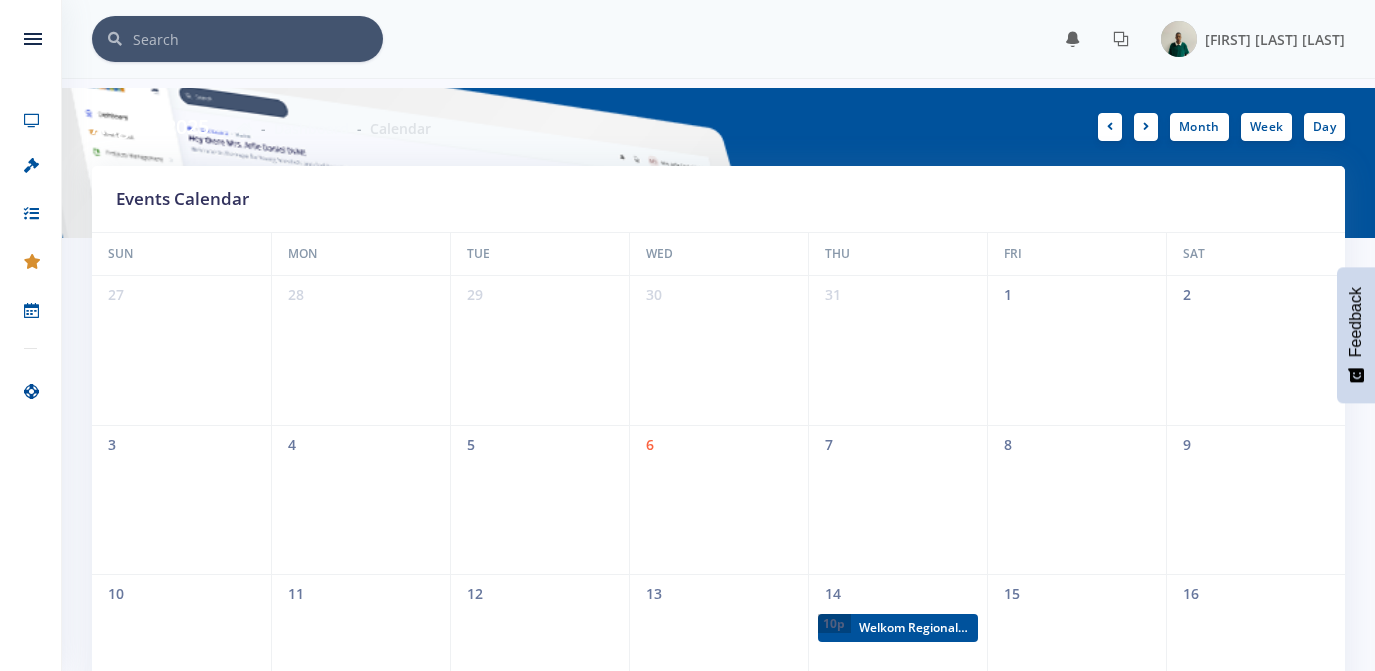 scroll, scrollTop: 333, scrollLeft: 0, axis: vertical 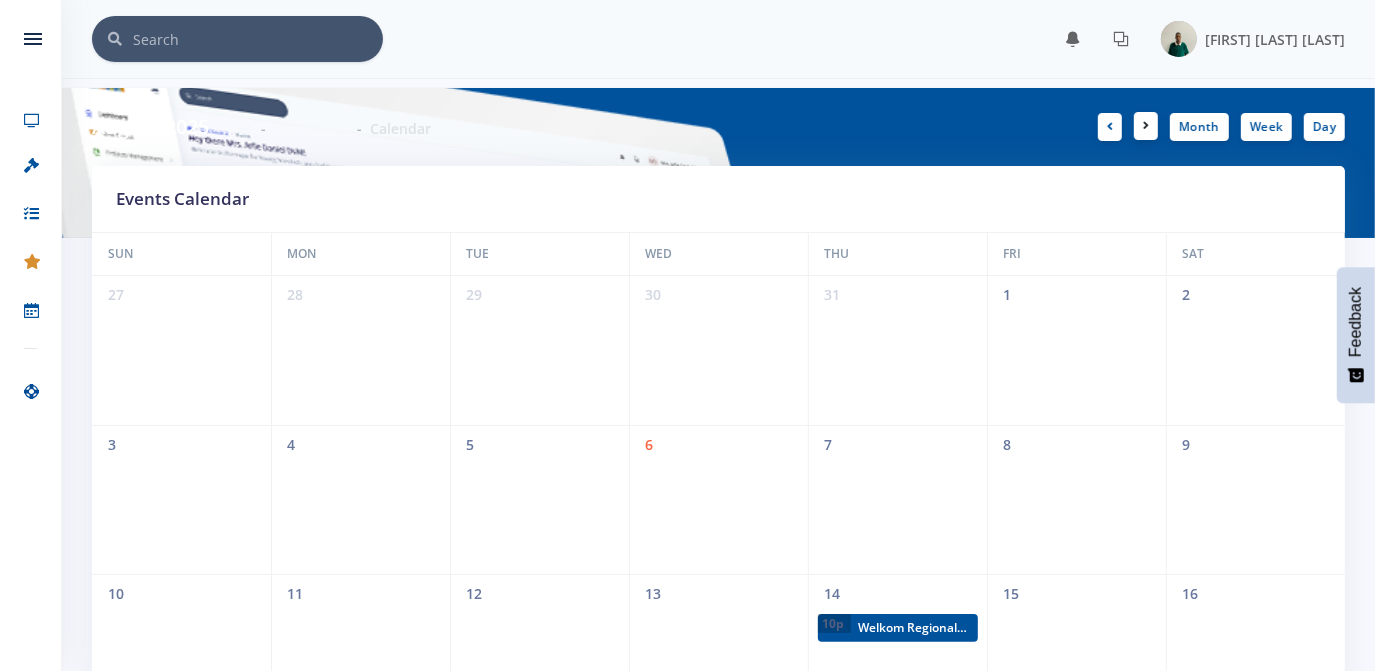 click at bounding box center [1146, 126] 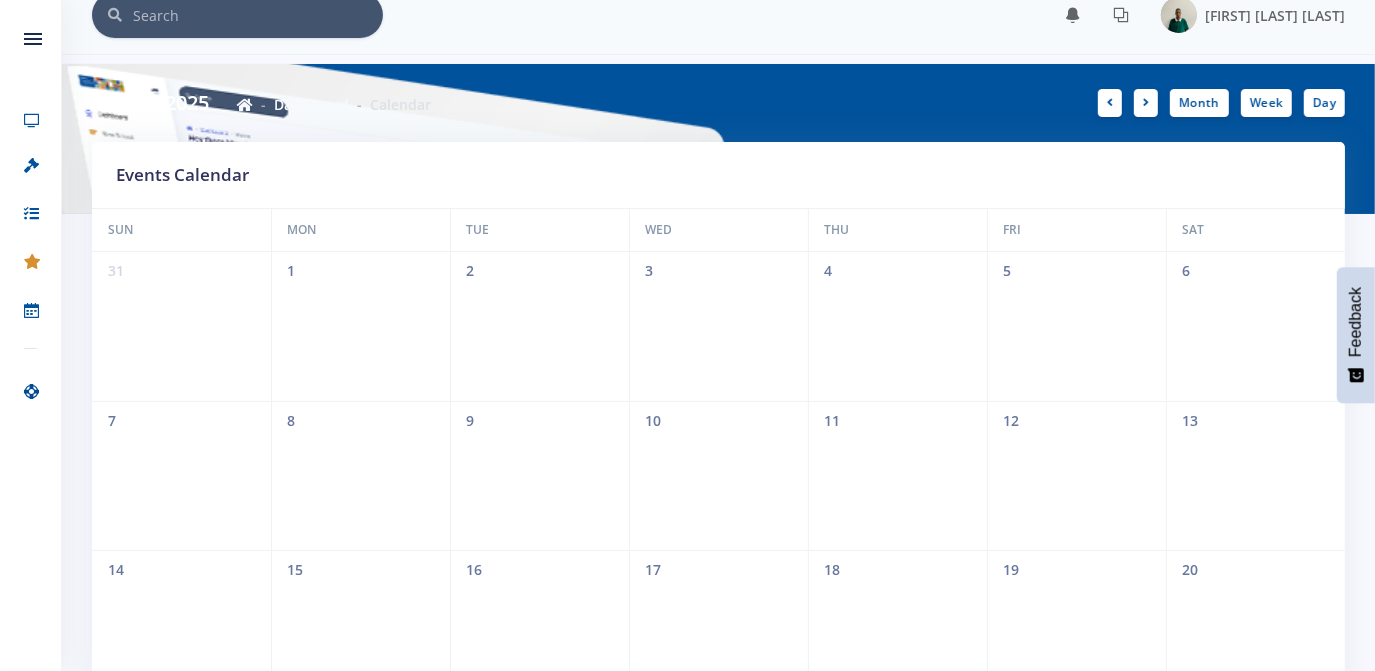scroll, scrollTop: 0, scrollLeft: 0, axis: both 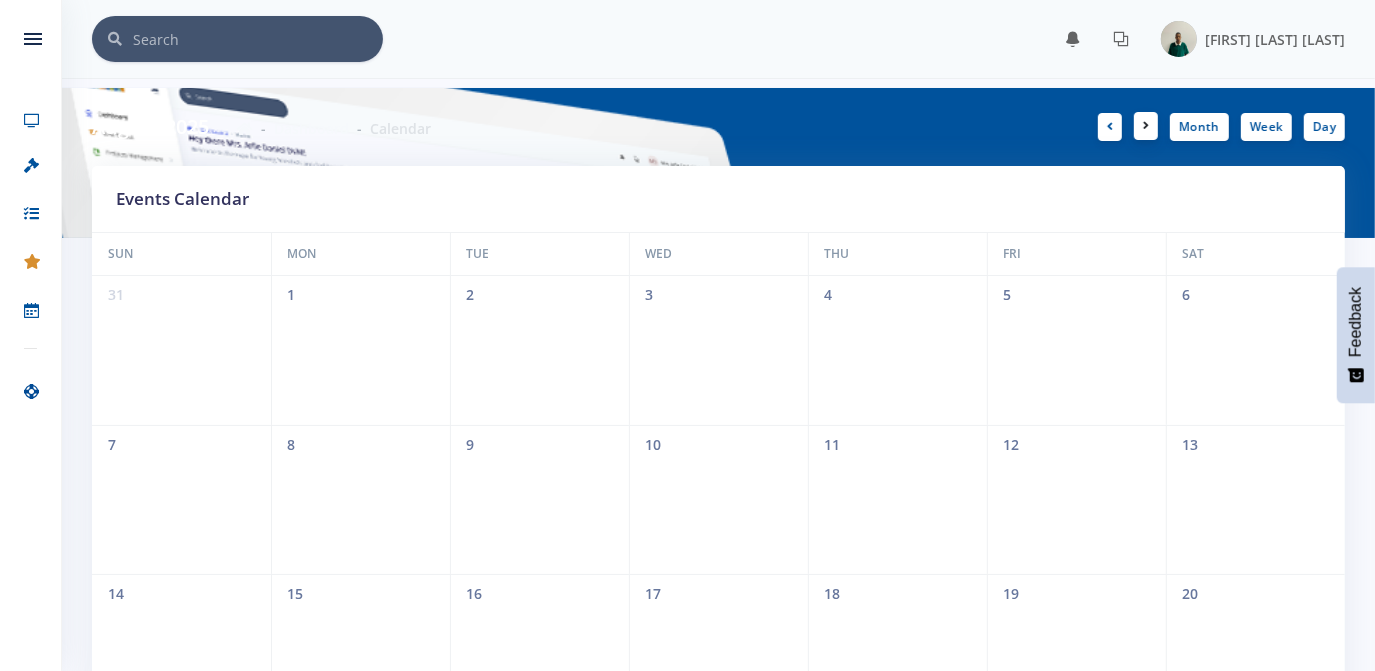 click at bounding box center (1146, 126) 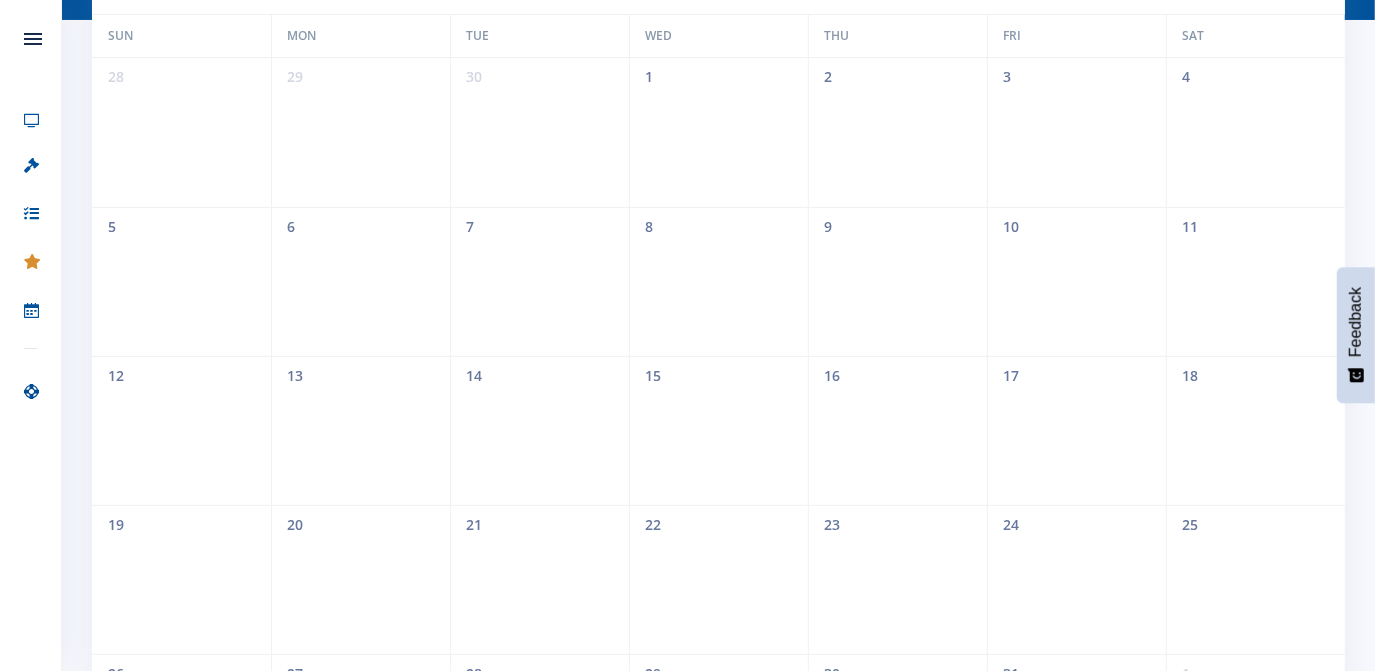 scroll, scrollTop: 0, scrollLeft: 0, axis: both 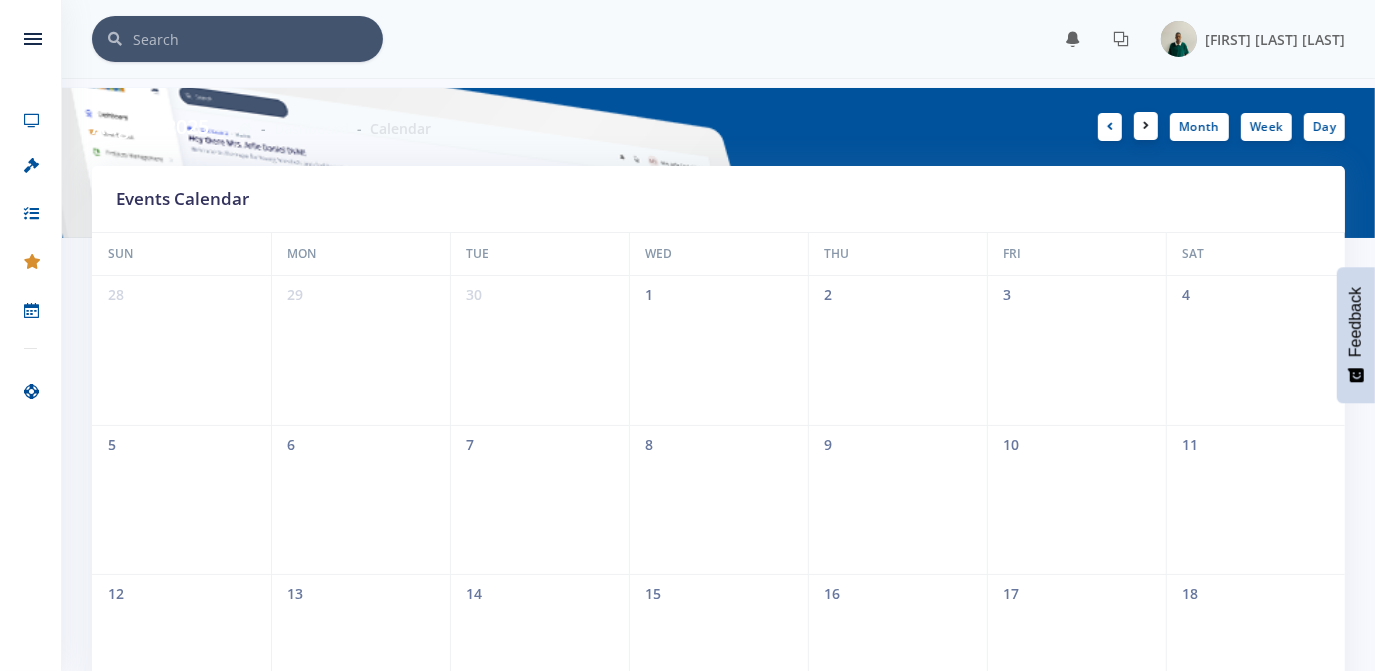 click at bounding box center [1146, 126] 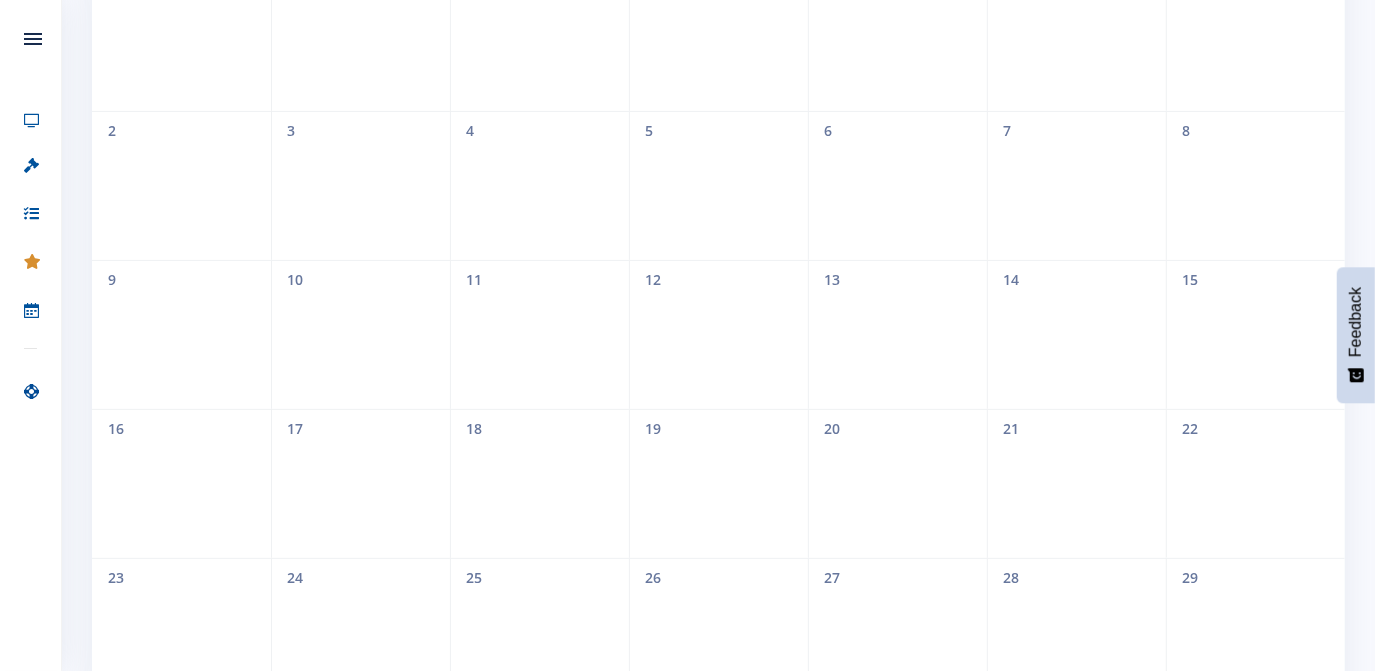scroll, scrollTop: 0, scrollLeft: 0, axis: both 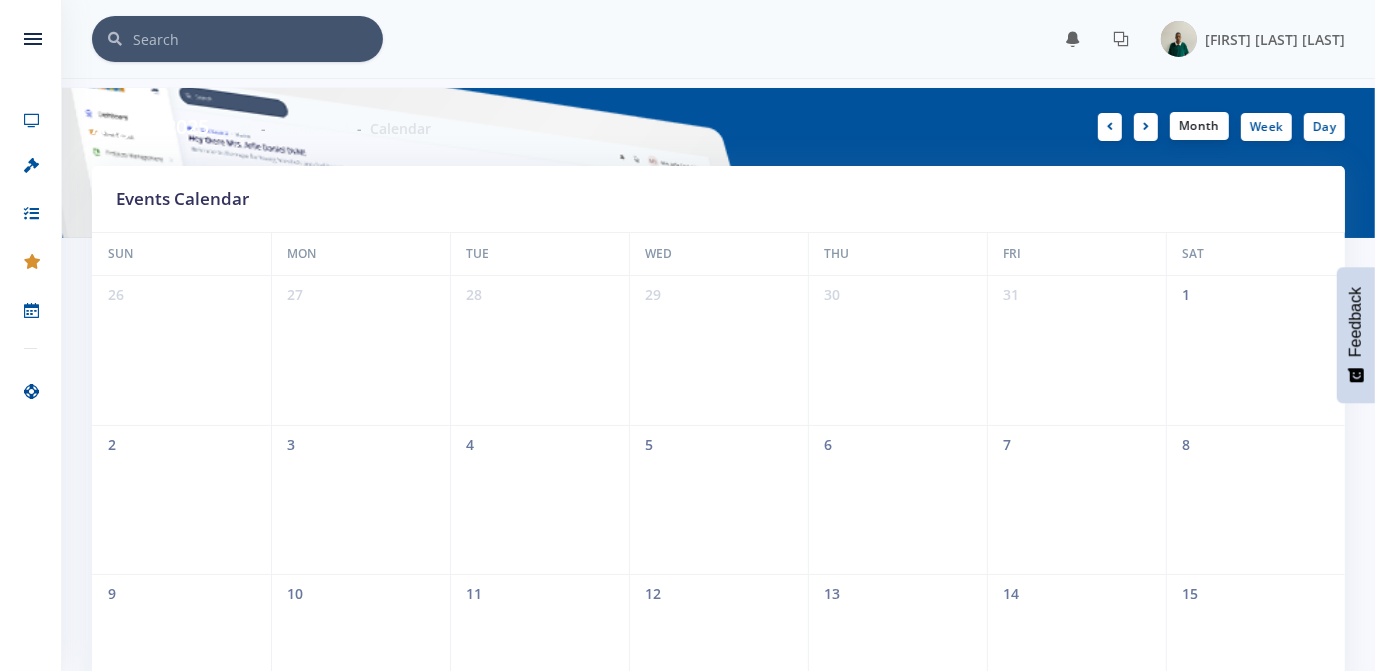 click on "Month" at bounding box center [1199, 126] 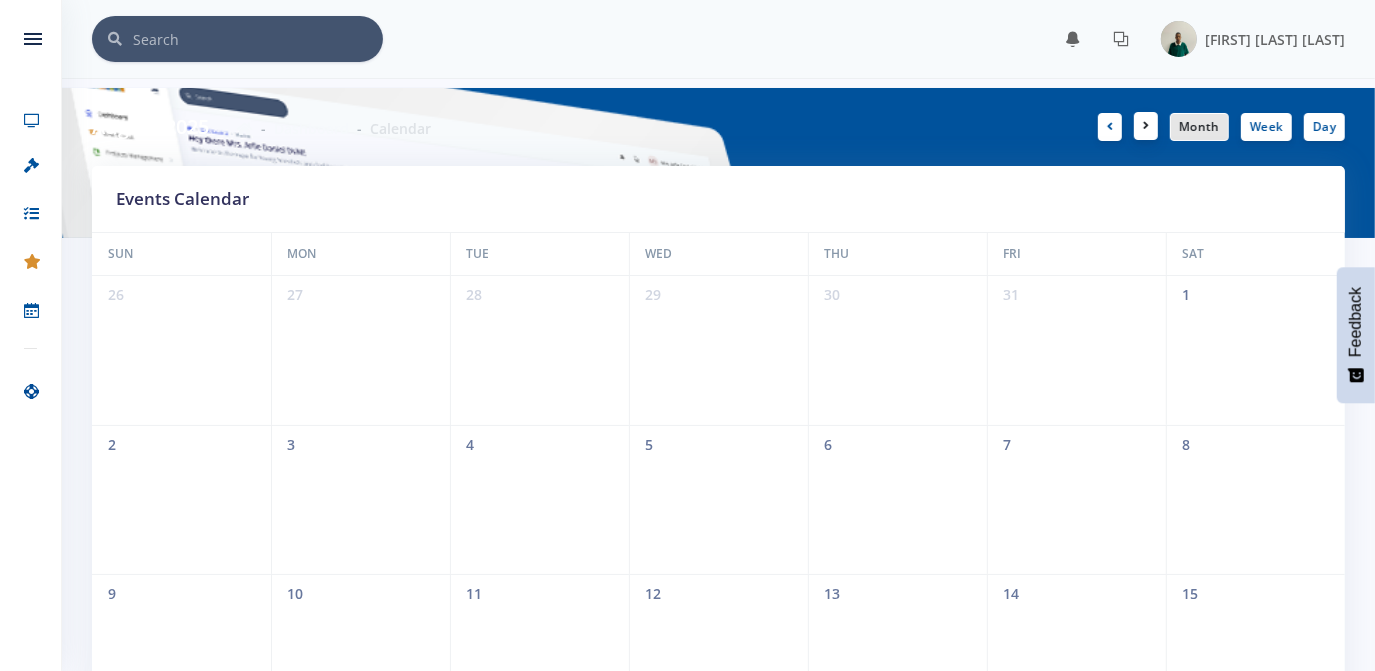 click at bounding box center [1146, 126] 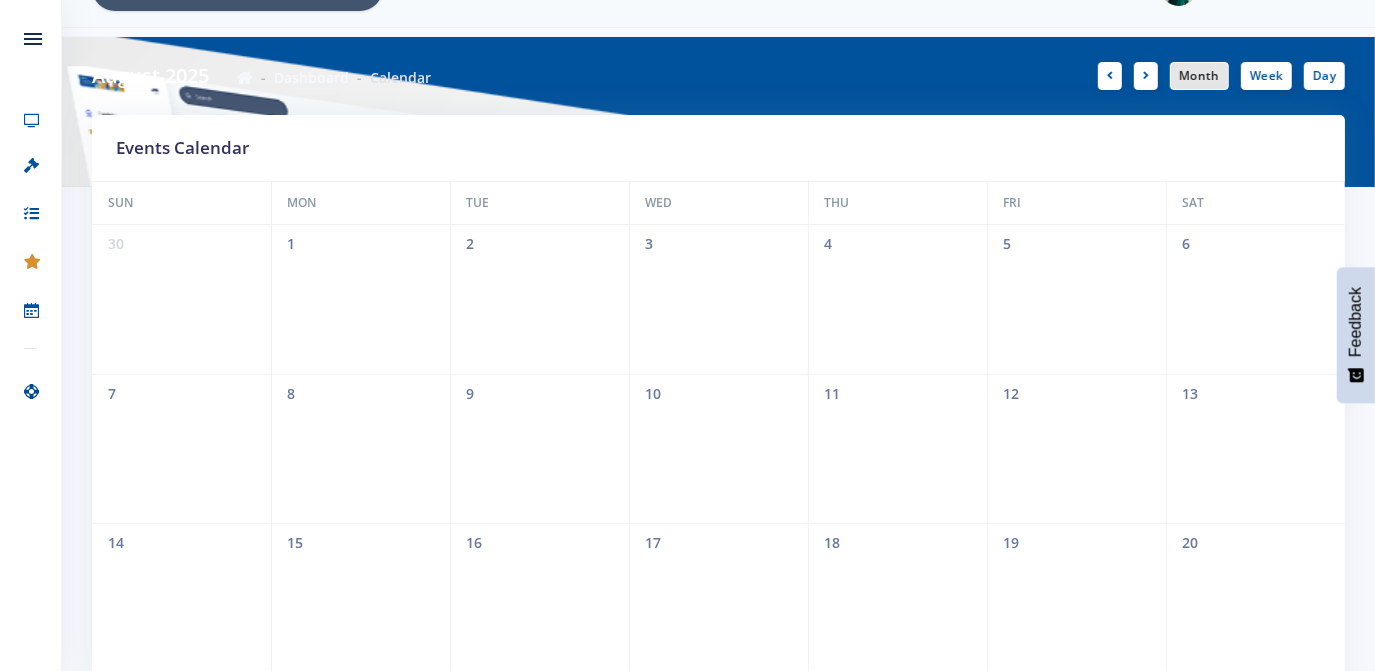 scroll, scrollTop: 45, scrollLeft: 0, axis: vertical 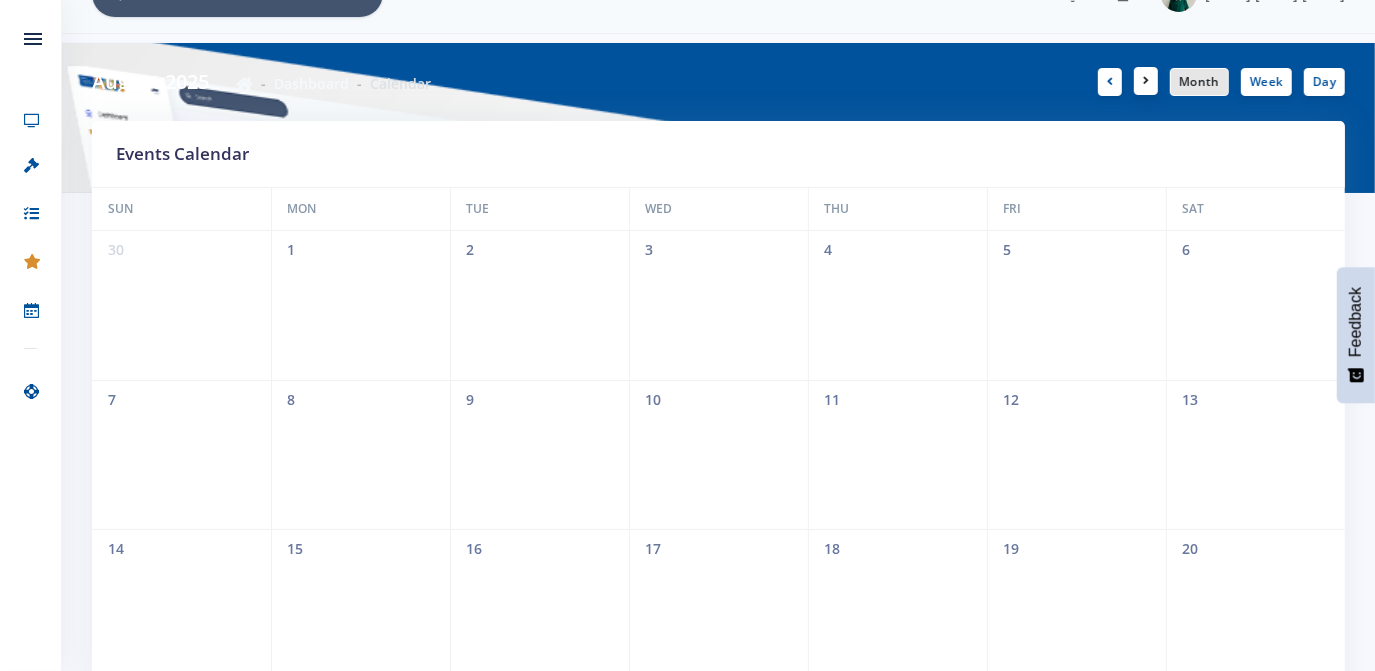 click at bounding box center [1146, 81] 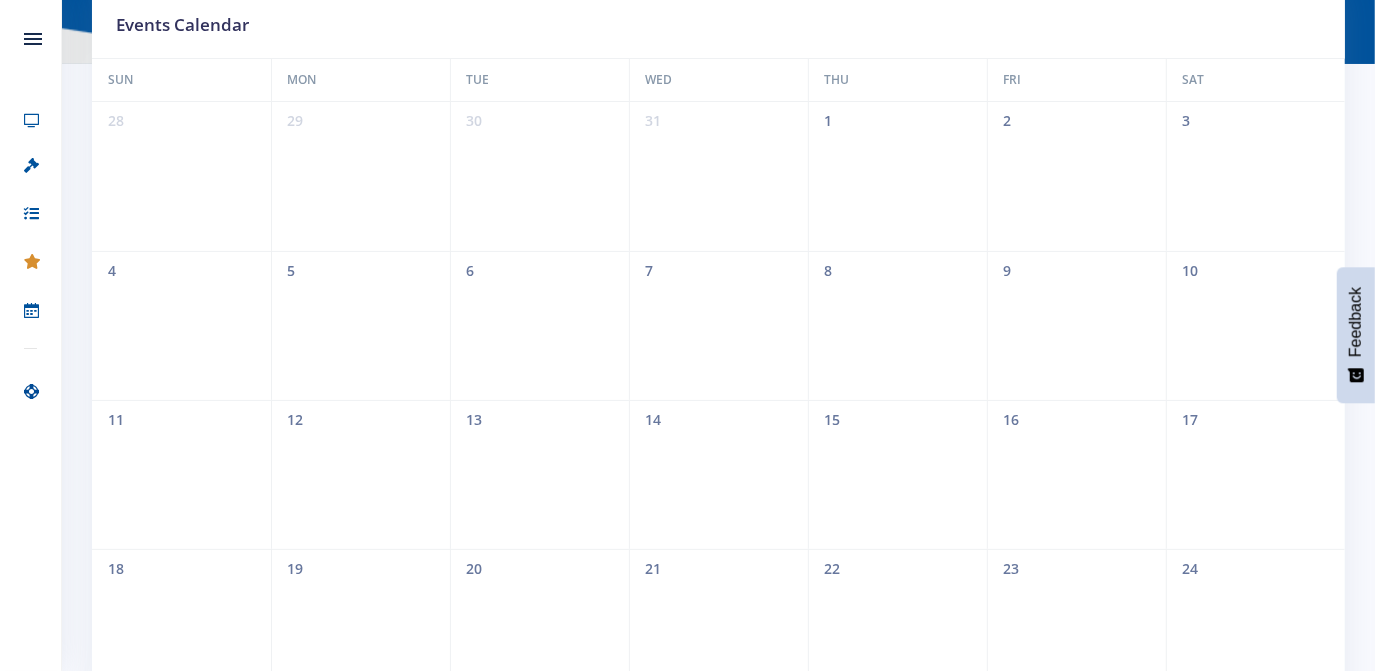 scroll, scrollTop: 0, scrollLeft: 0, axis: both 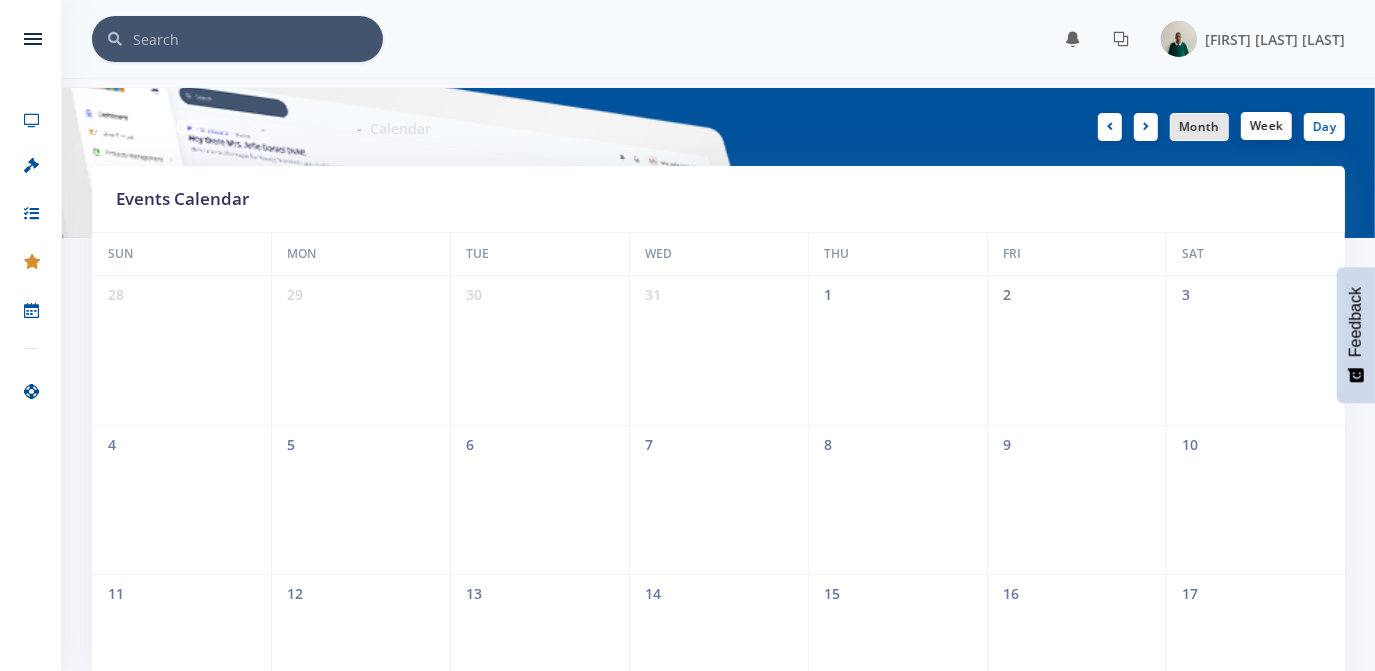 click on "Week" at bounding box center (1266, 126) 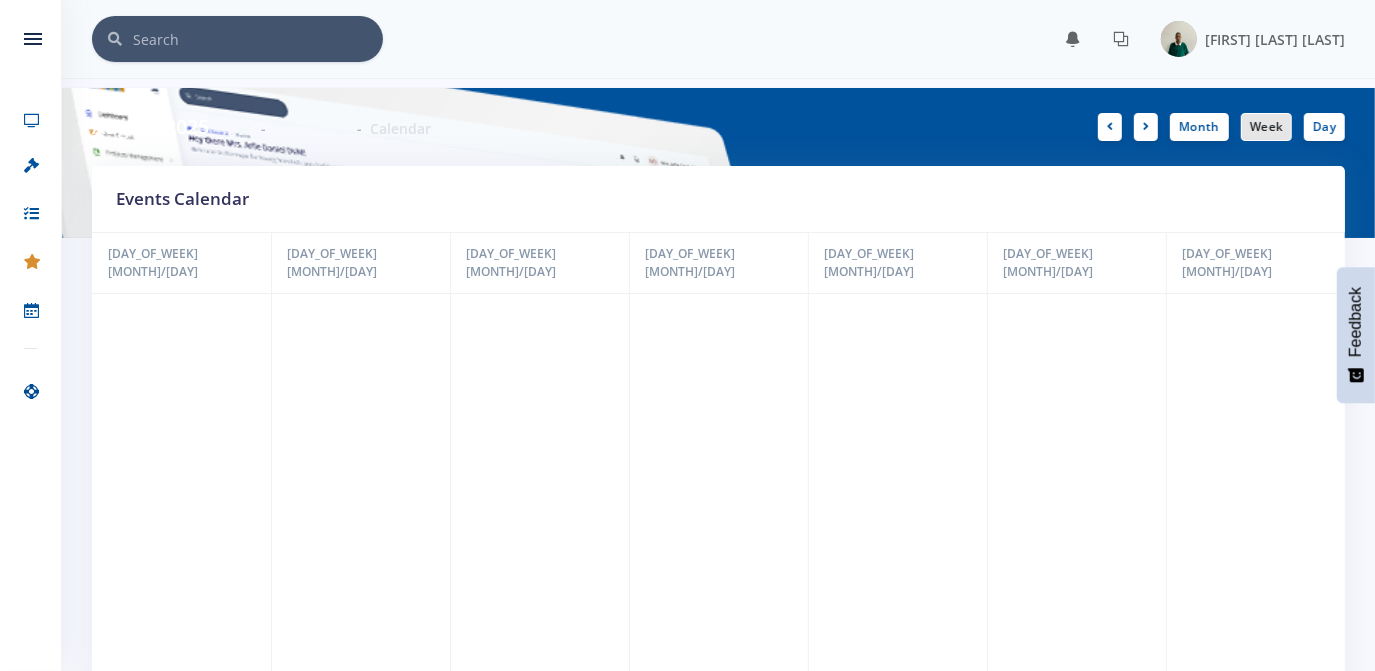 click on "August 2025
Dashboard
Calendar
Month
Week
Day" at bounding box center [718, 127] 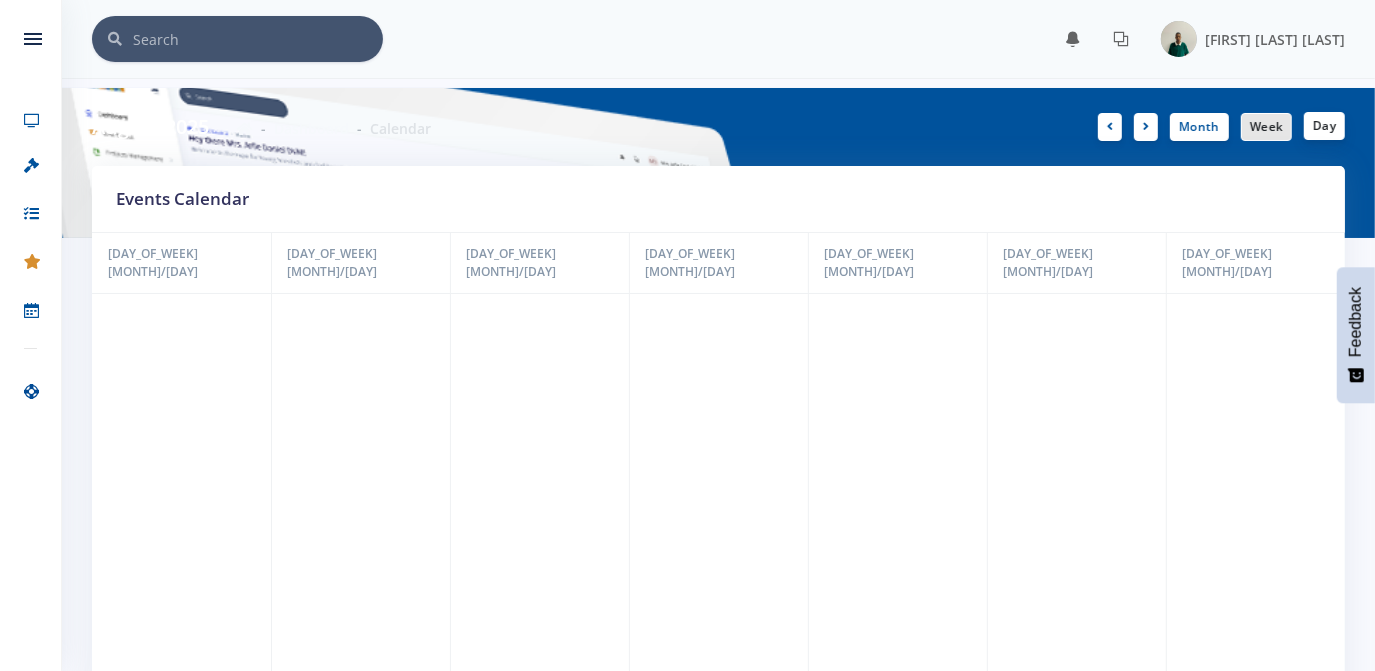 click on "Day" at bounding box center (1324, 126) 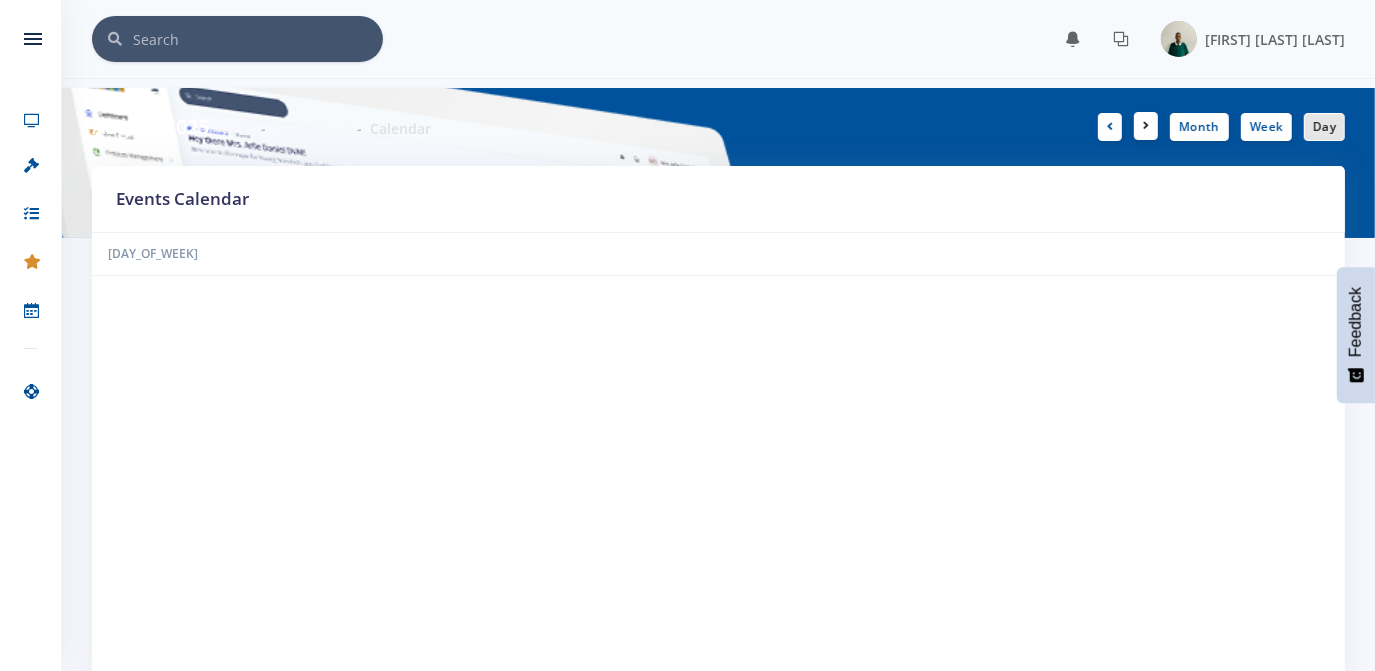 click at bounding box center (1146, 126) 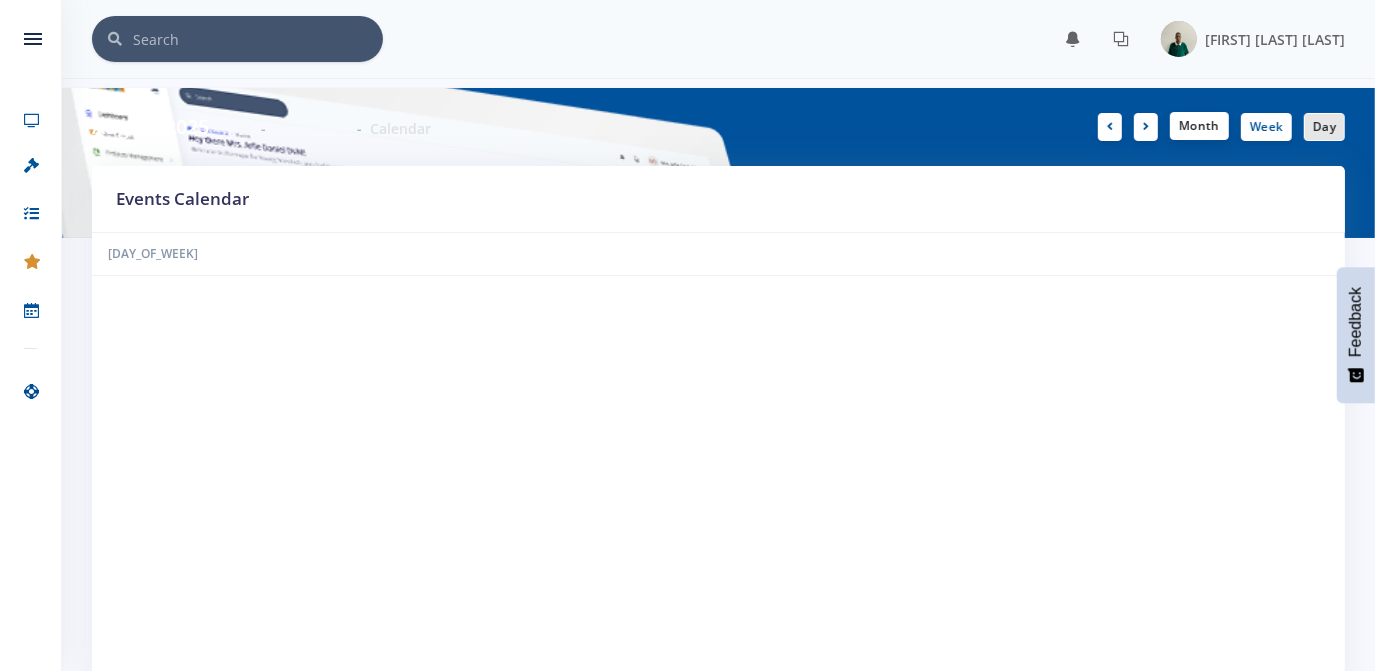 click on "Month" at bounding box center (1199, 126) 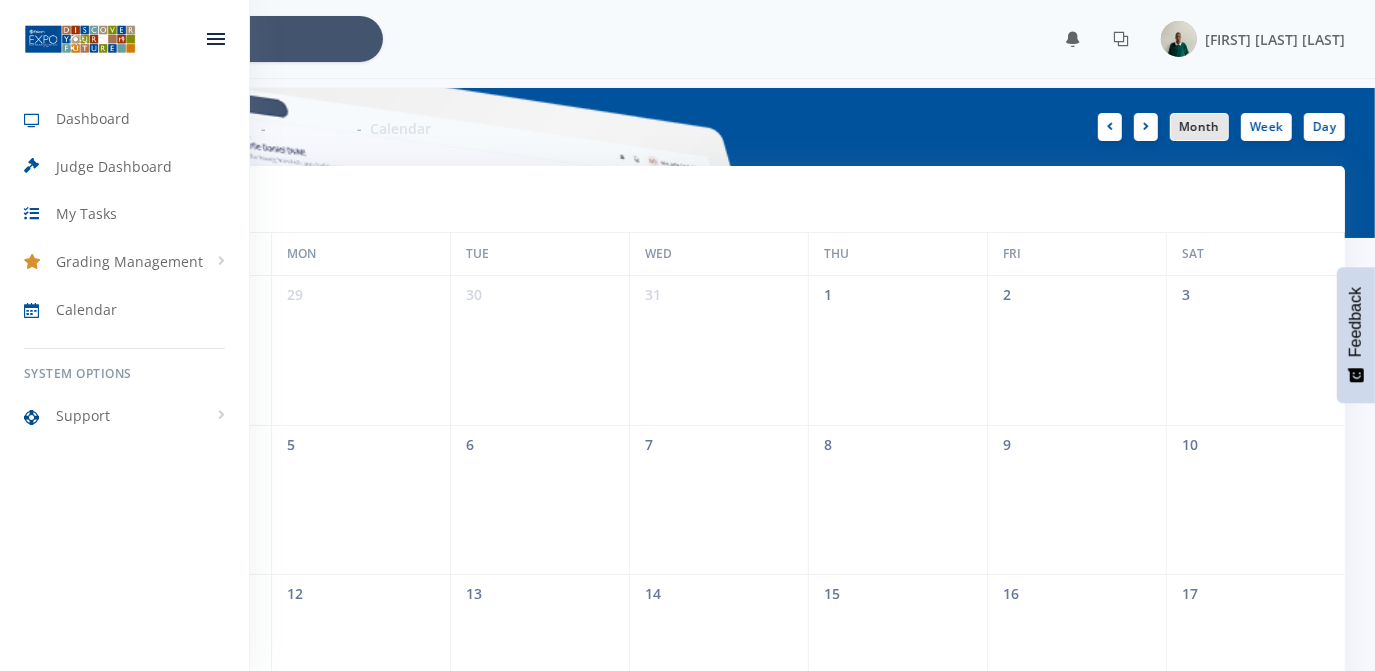 click at bounding box center [216, 39] 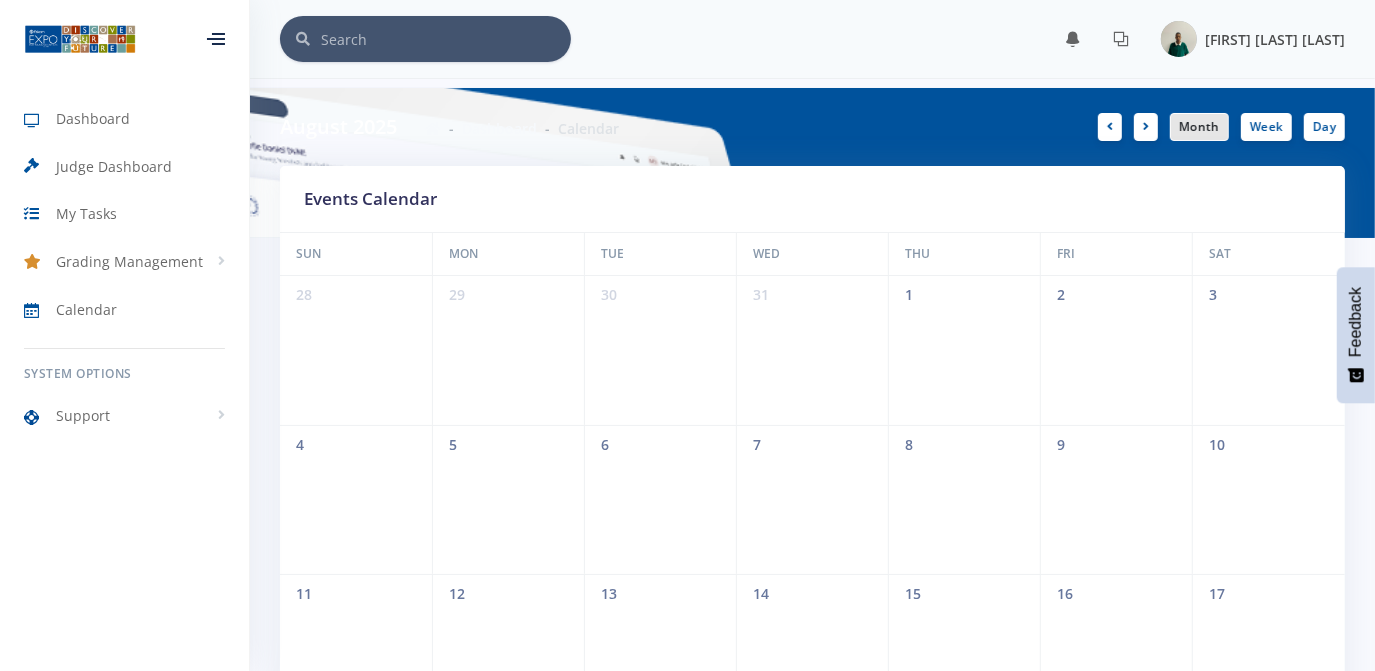 click on "[FIRST] [MIDDLE] [LAST]" at bounding box center (1275, 39) 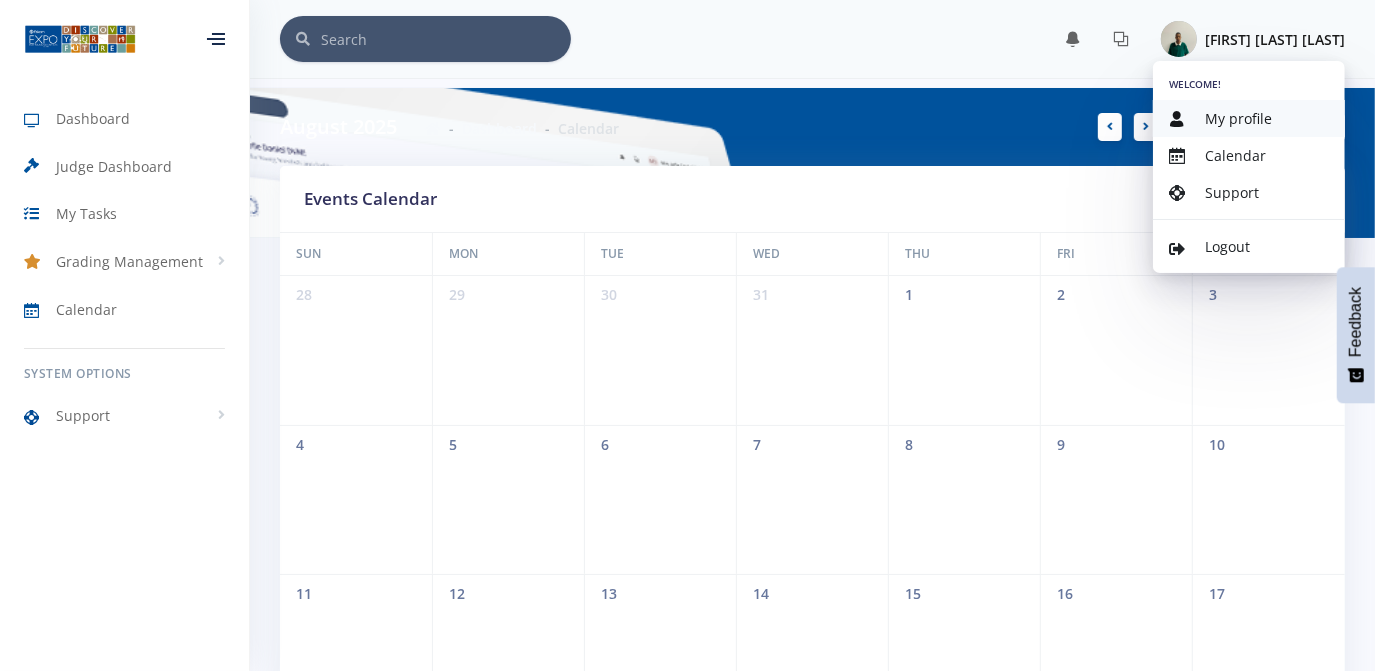 click on "My profile" at bounding box center (1238, 118) 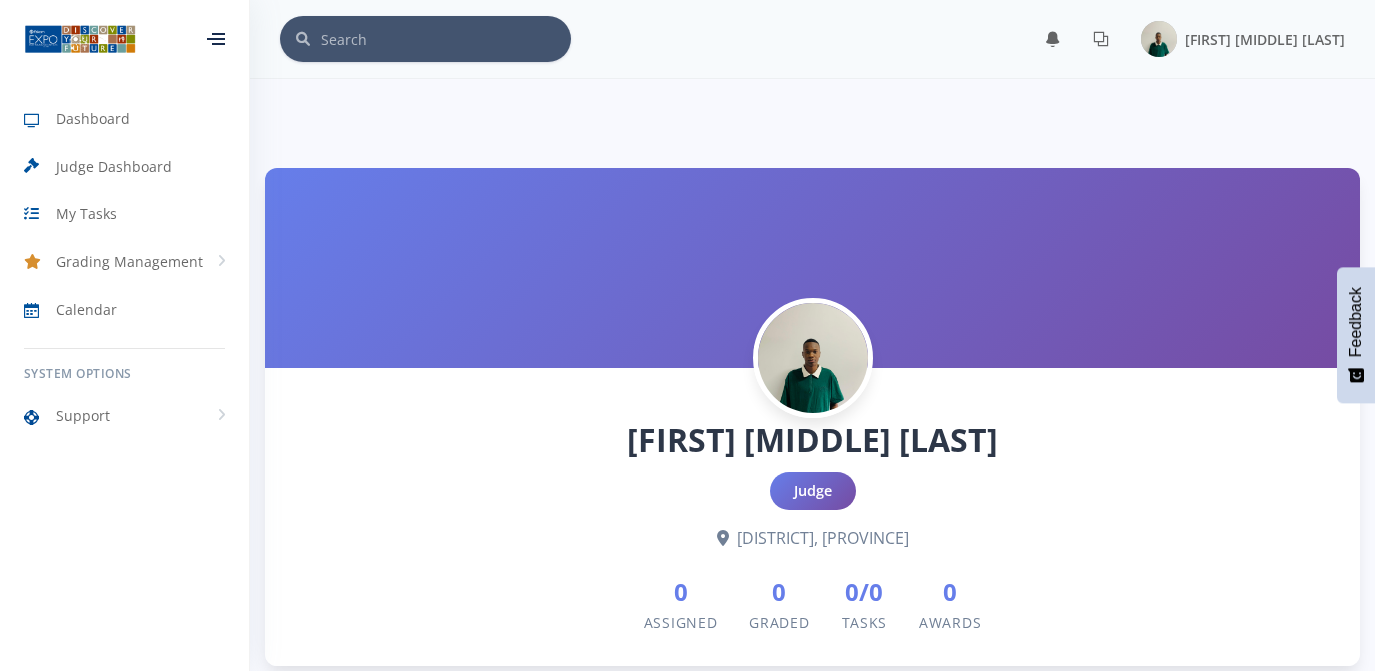 scroll, scrollTop: 0, scrollLeft: 0, axis: both 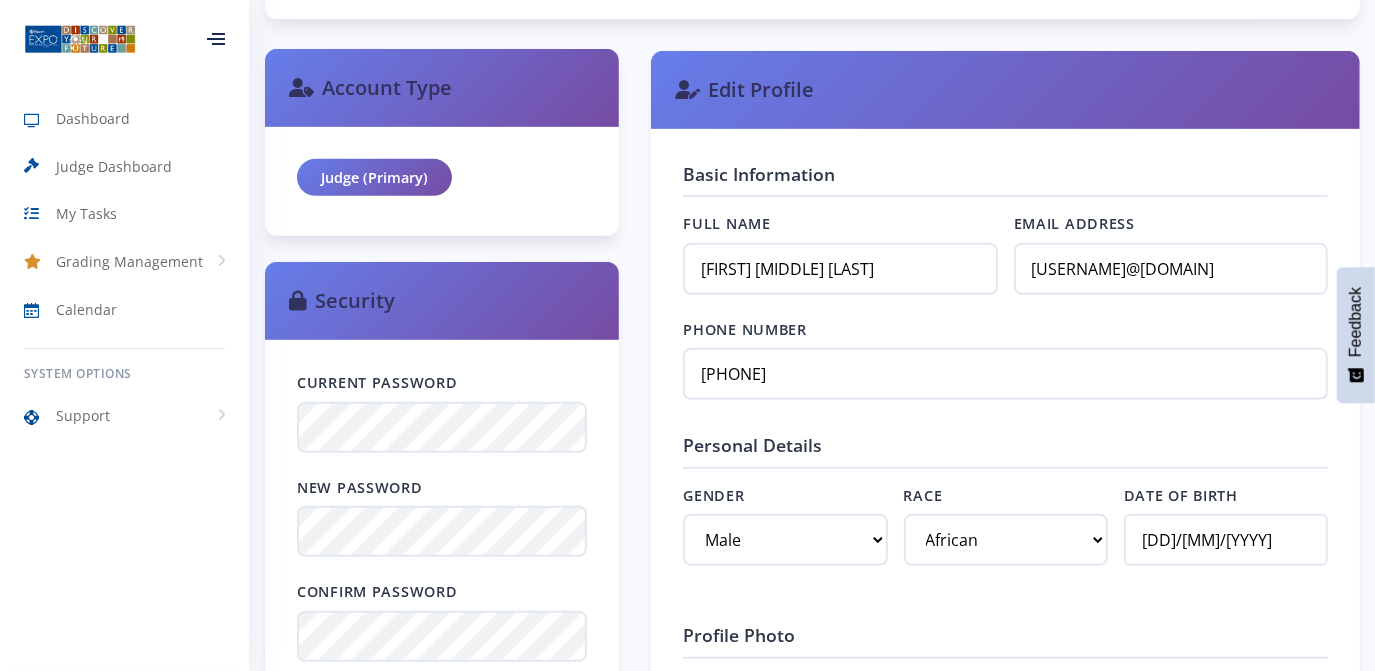 click on "Judge (Primary)" at bounding box center [374, 178] 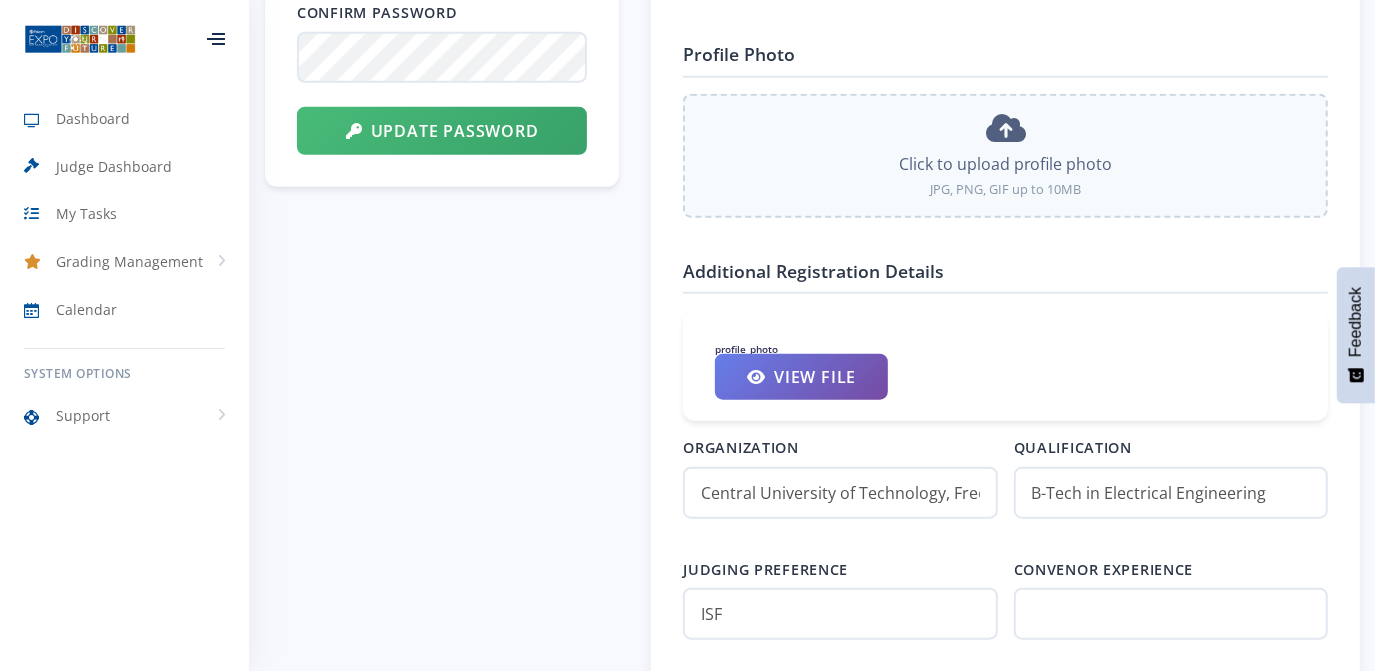 scroll, scrollTop: 1227, scrollLeft: 0, axis: vertical 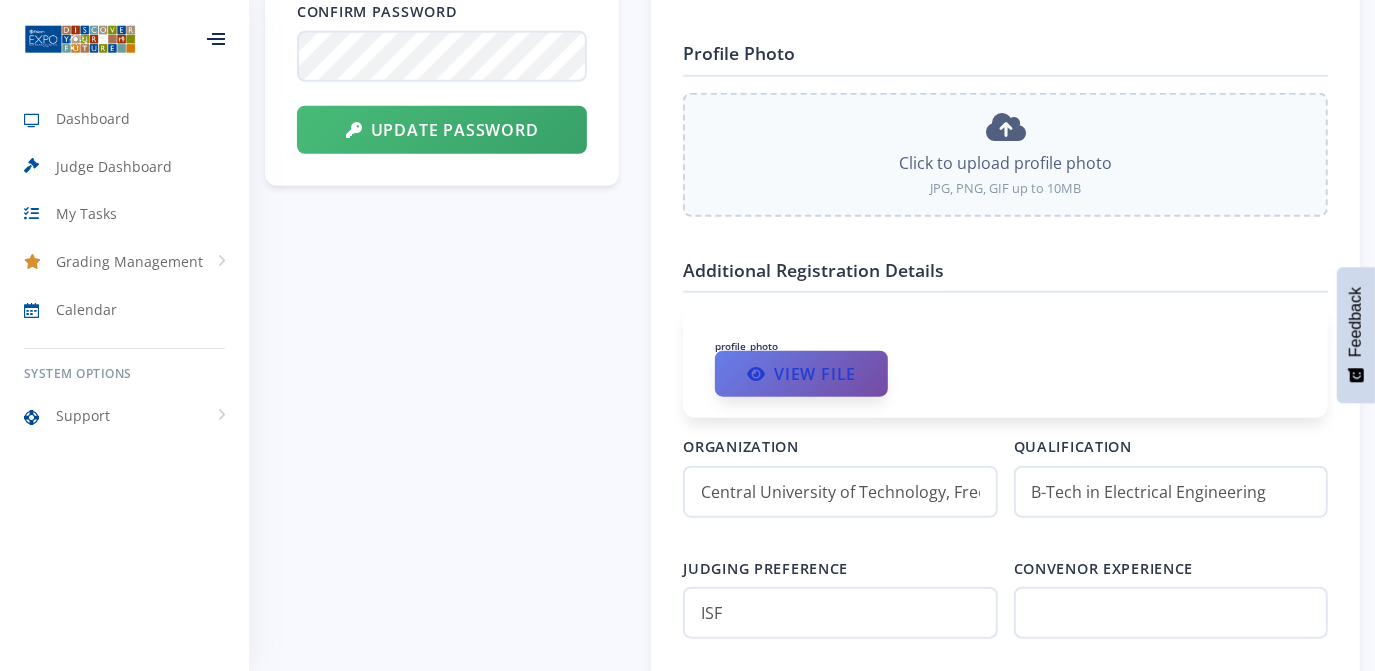 click on "View File" at bounding box center [801, 374] 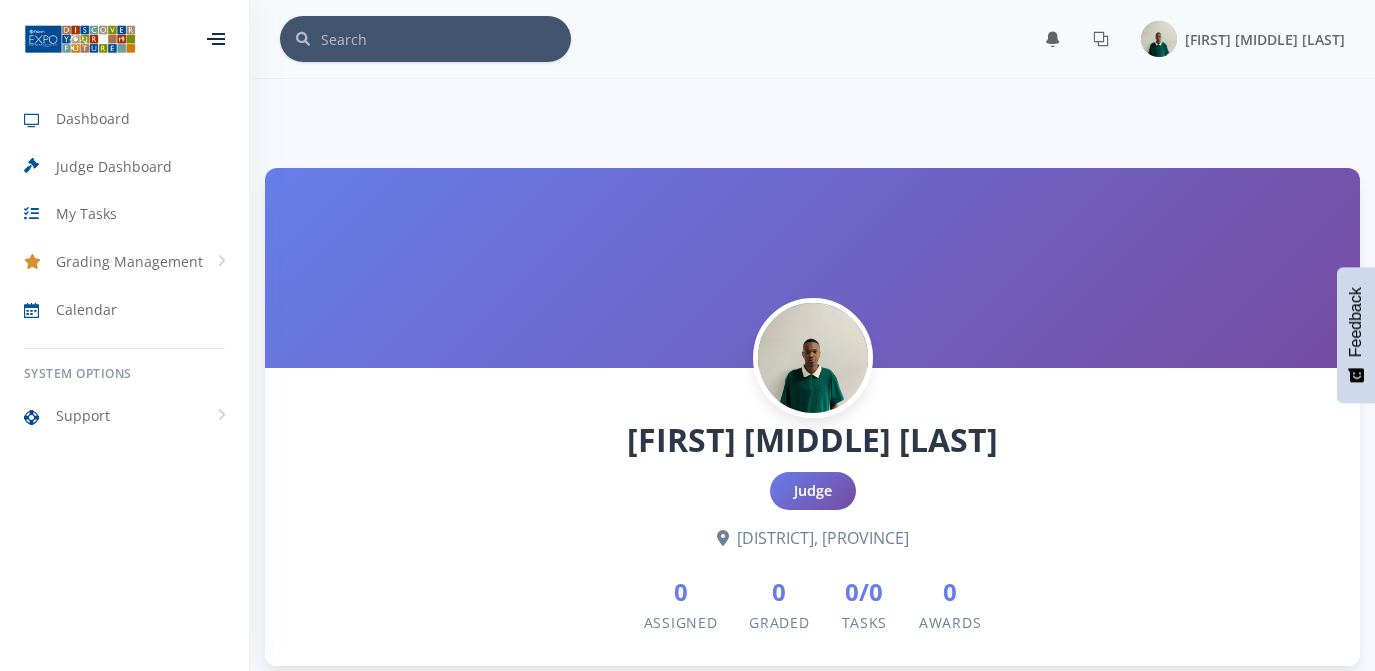 scroll, scrollTop: 1227, scrollLeft: 0, axis: vertical 